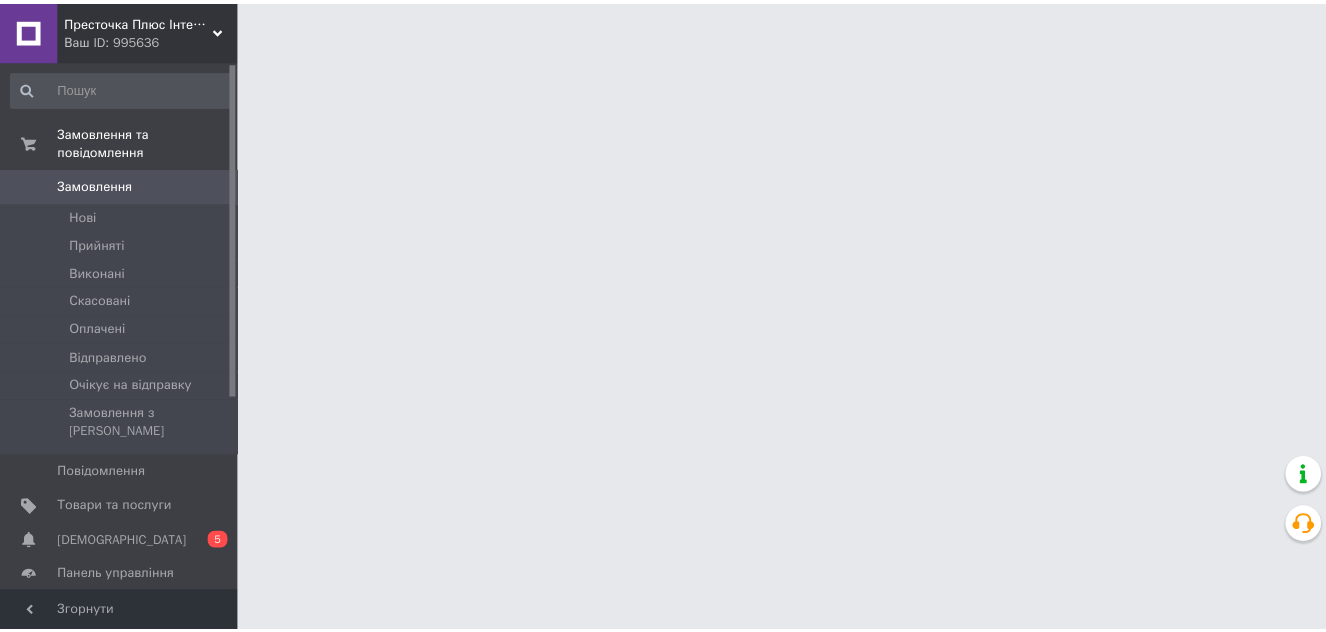scroll, scrollTop: 0, scrollLeft: 0, axis: both 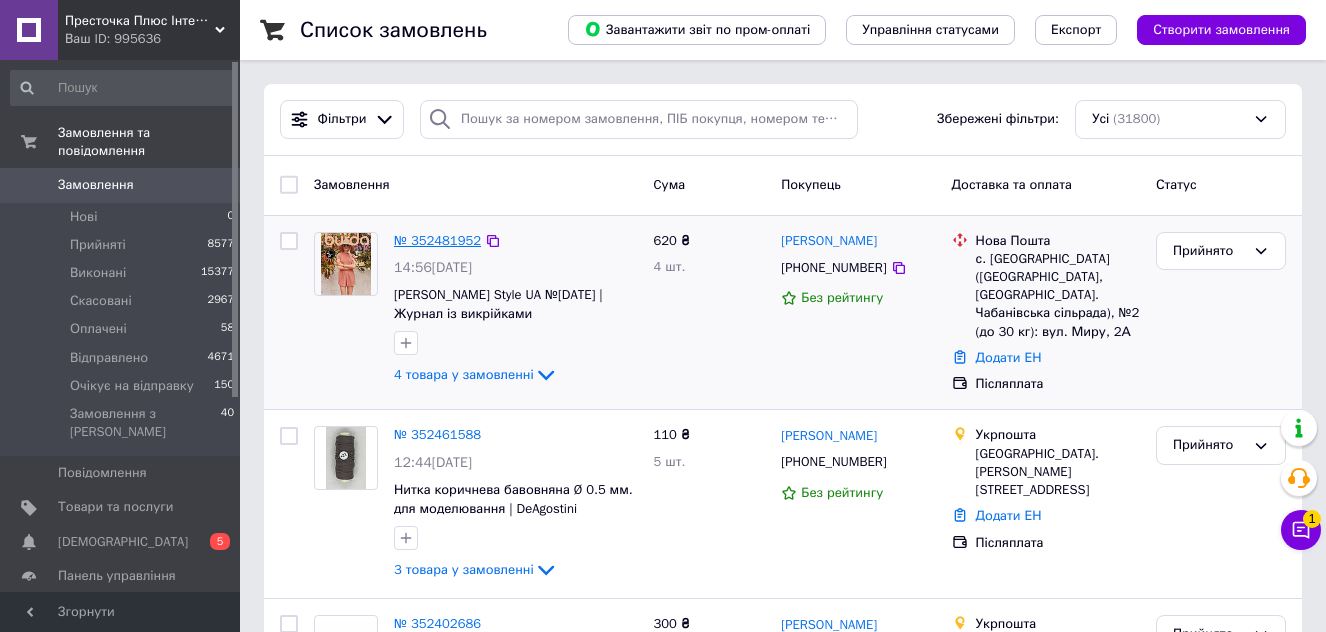 click on "№ 352481952" at bounding box center (437, 240) 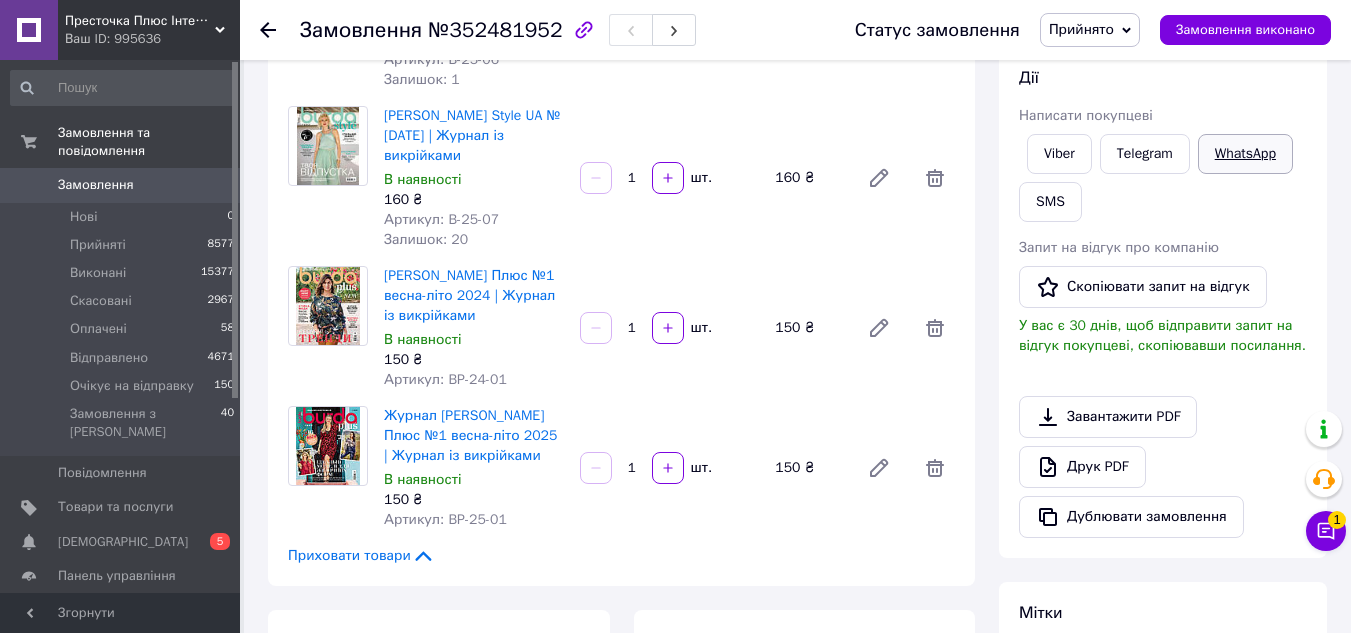 scroll, scrollTop: 0, scrollLeft: 0, axis: both 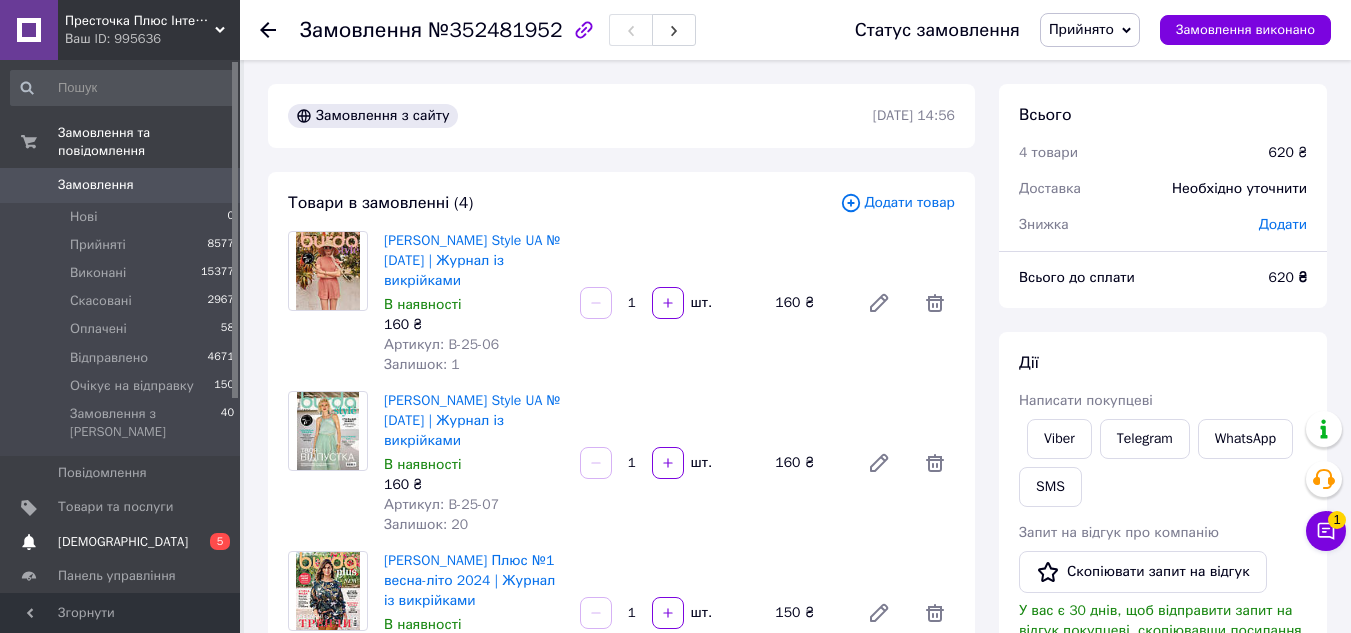 click on "[DEMOGRAPHIC_DATA]" at bounding box center [123, 542] 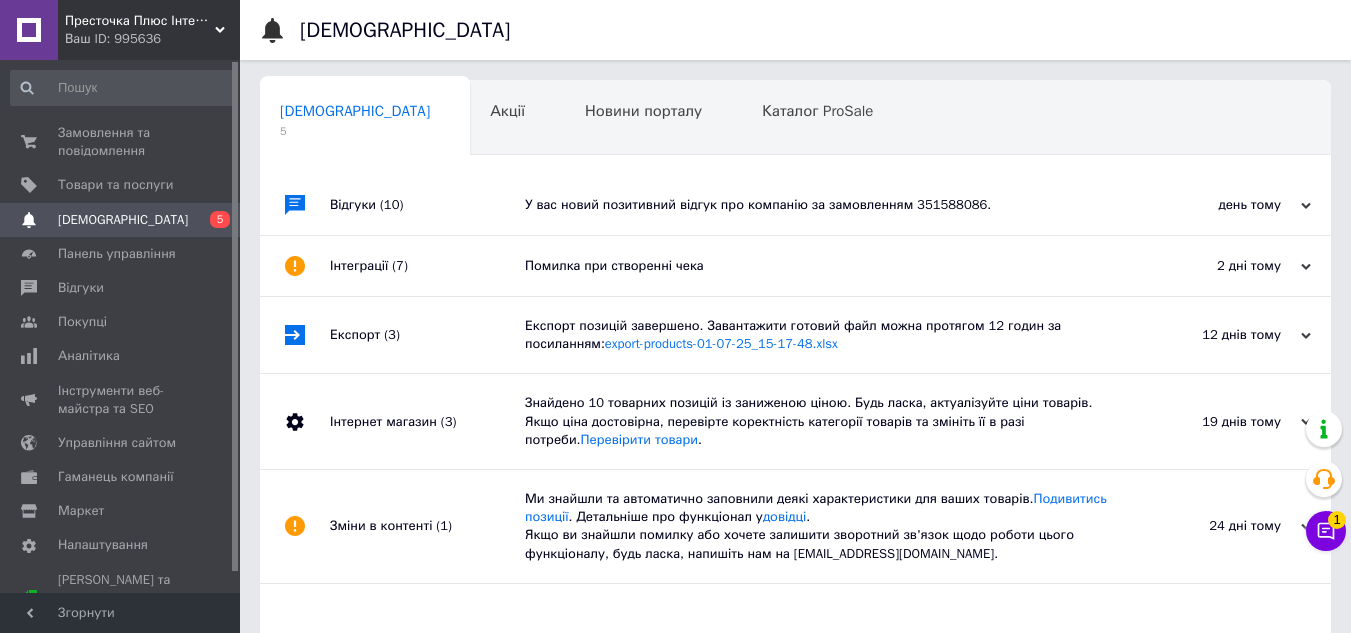 click on "У вас новий позитивний відгук про компанію за замовленням 351588086." at bounding box center (818, 205) 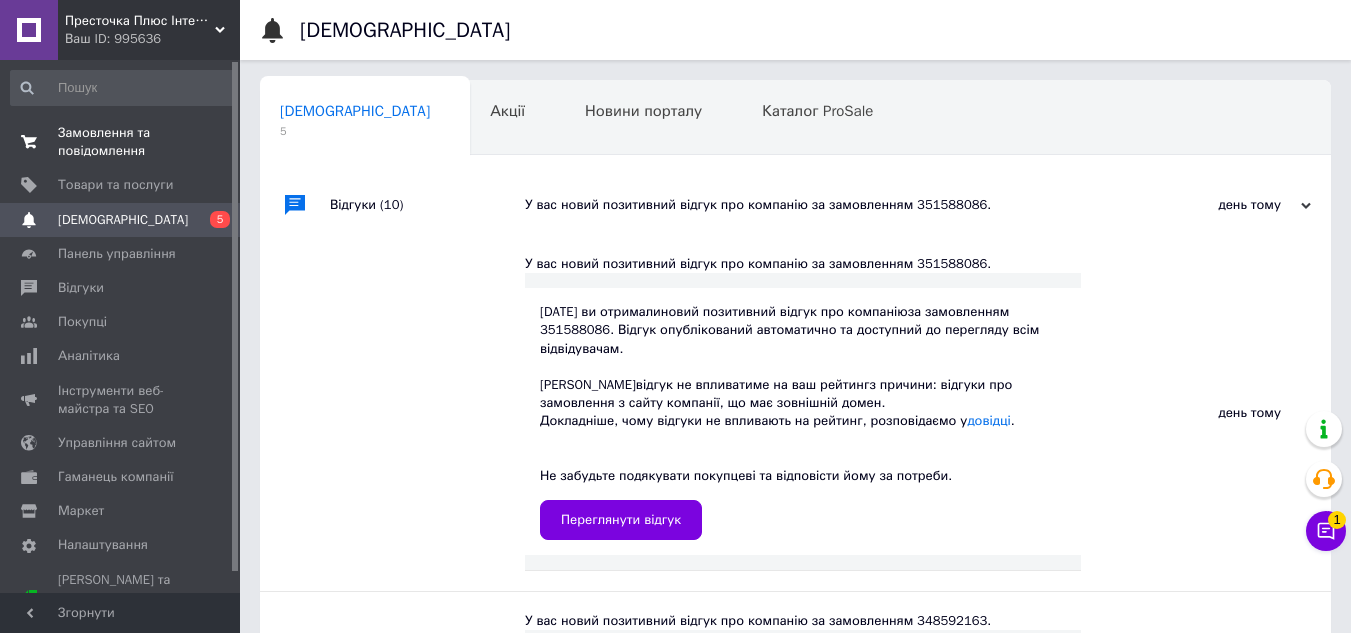 click on "Замовлення та повідомлення" at bounding box center (121, 142) 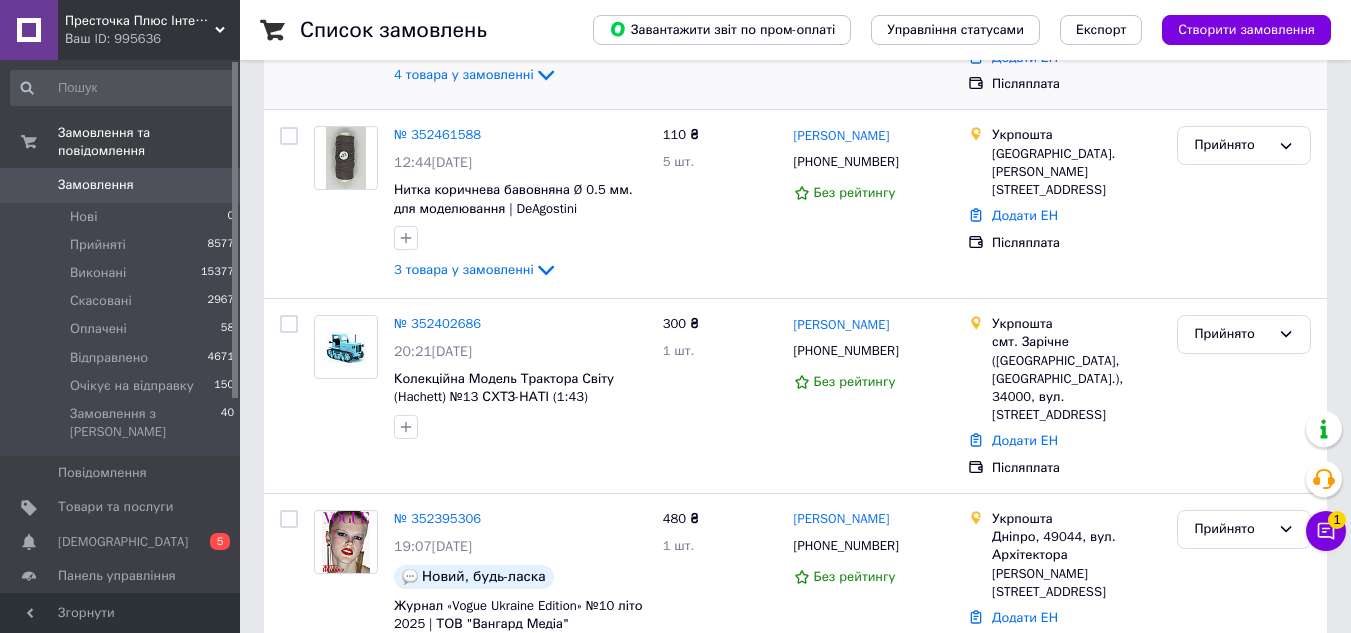 scroll, scrollTop: 400, scrollLeft: 0, axis: vertical 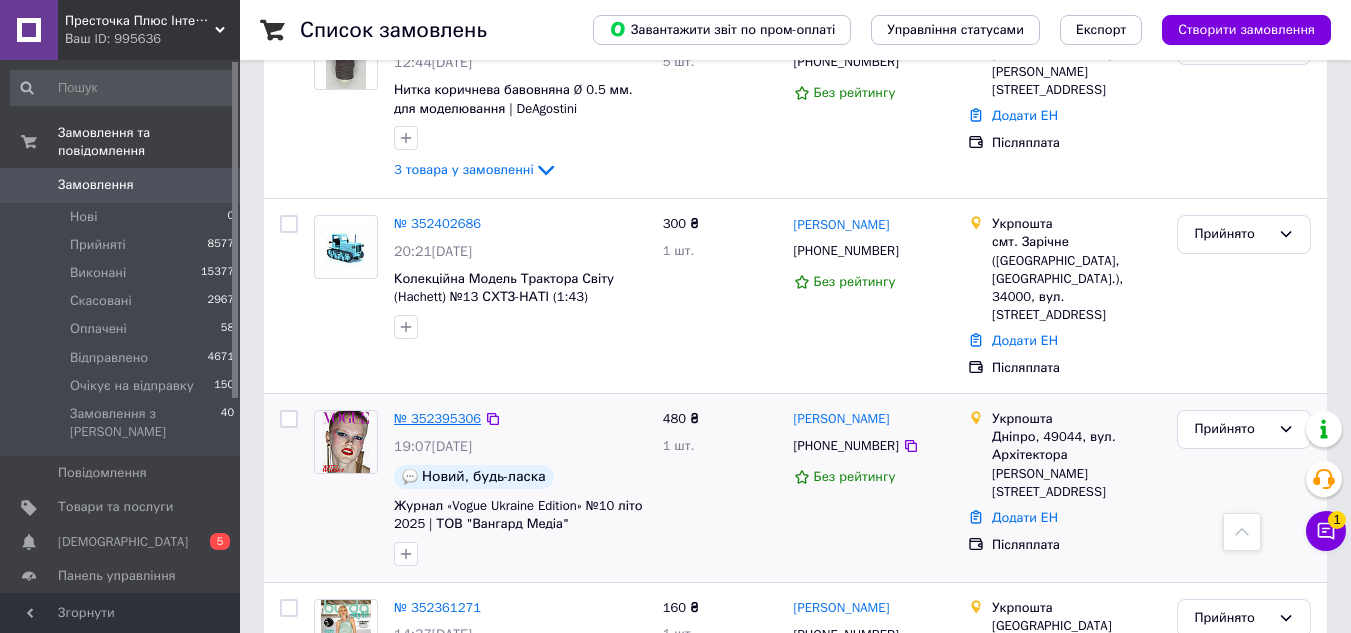 click on "№ 352395306" at bounding box center [437, 418] 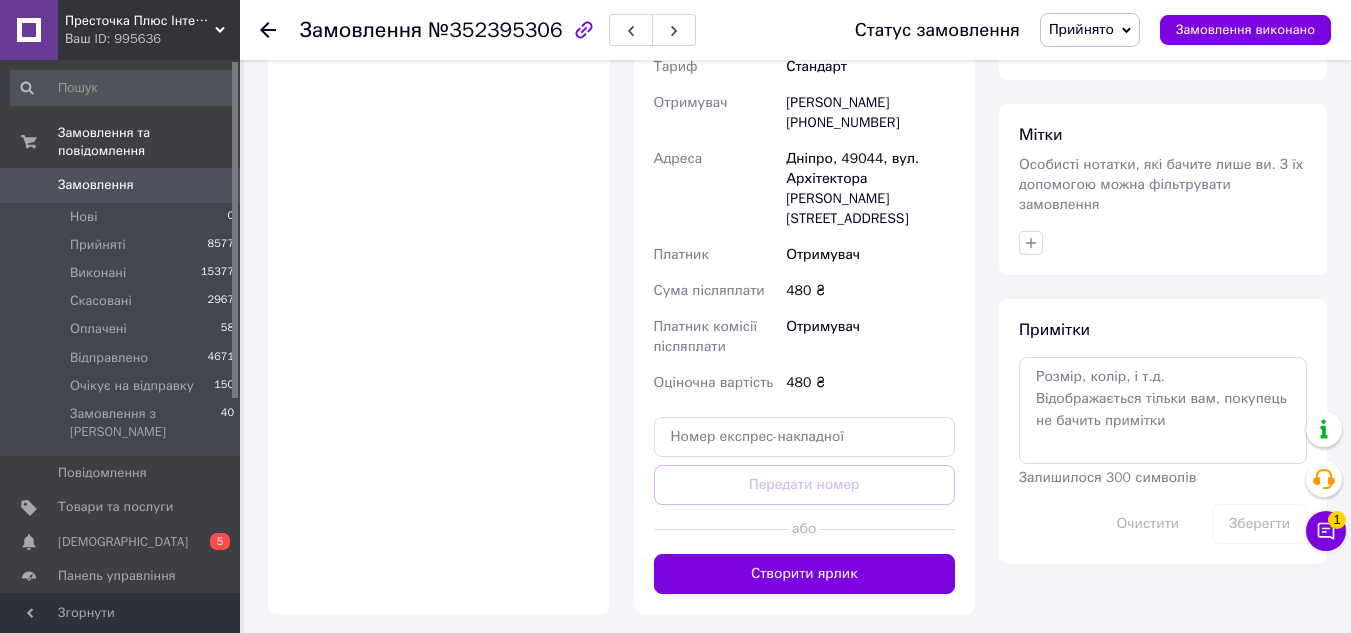 scroll, scrollTop: 800, scrollLeft: 0, axis: vertical 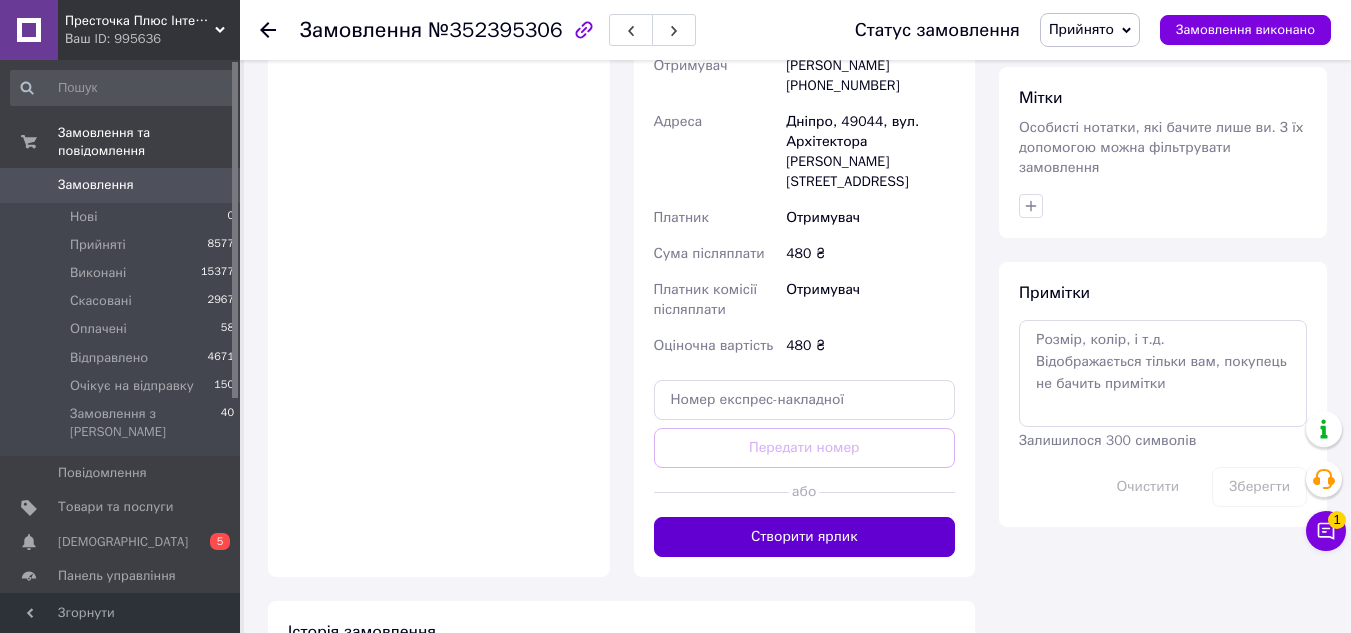 click on "Створити ярлик" at bounding box center (805, 537) 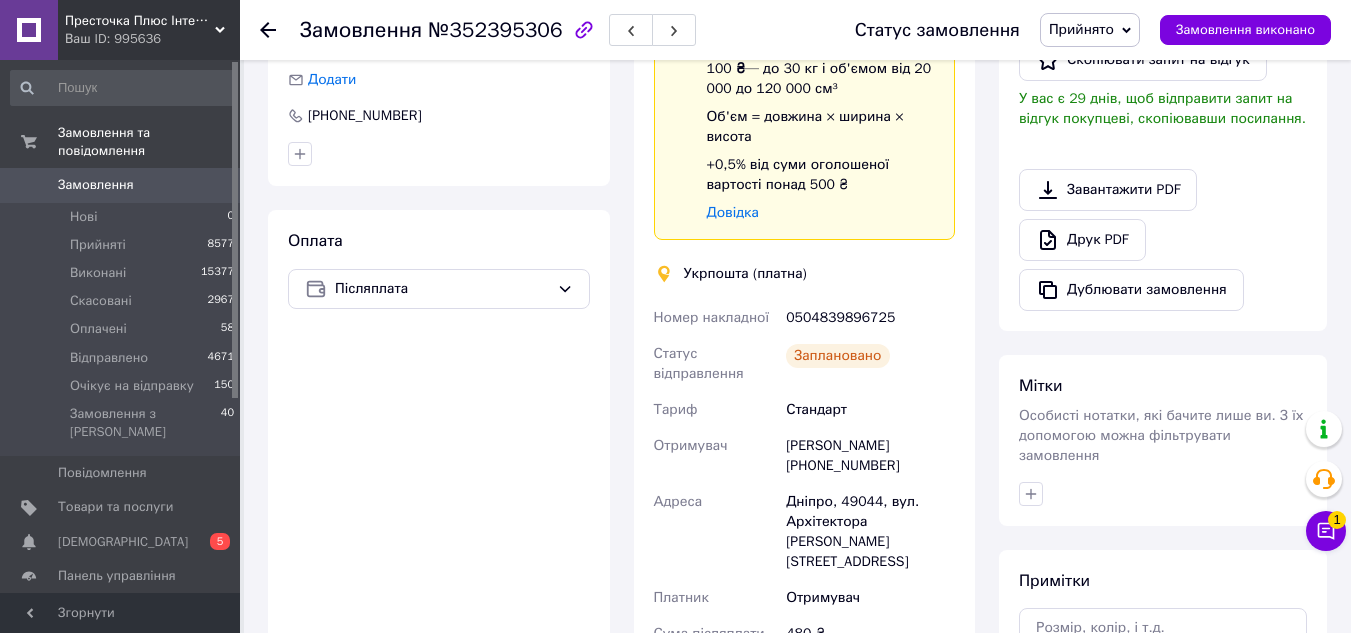 scroll, scrollTop: 430, scrollLeft: 0, axis: vertical 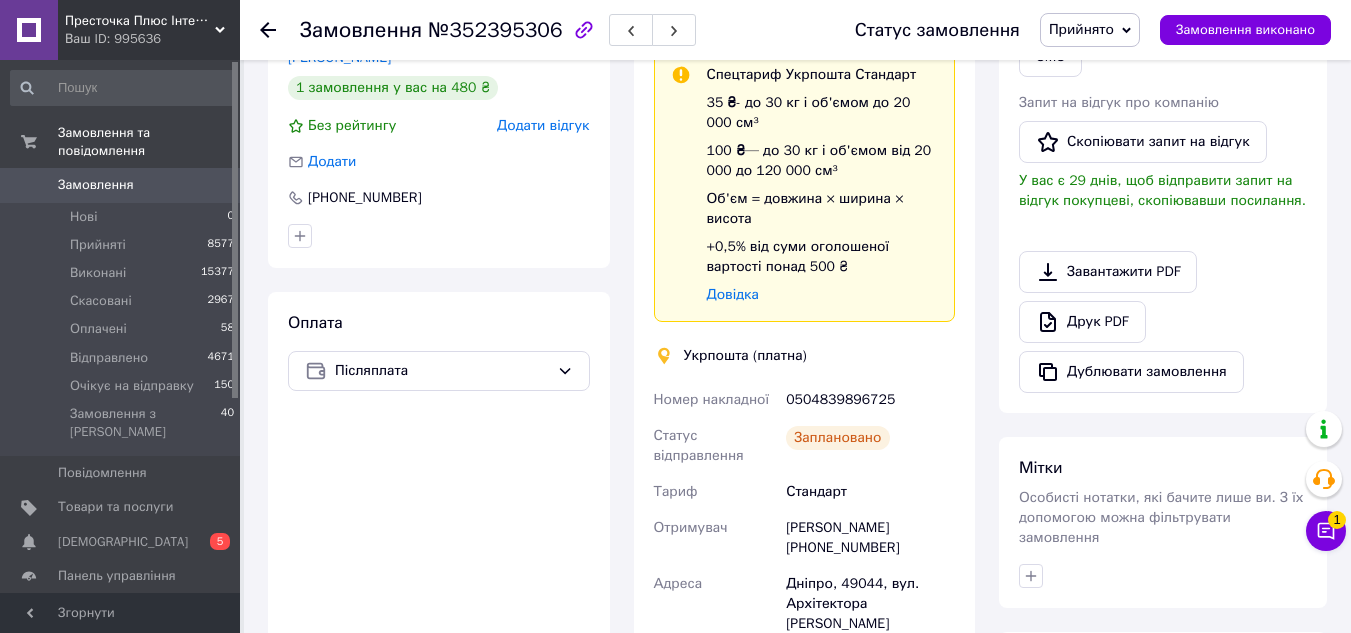 click on "Прийнято" at bounding box center (1090, 30) 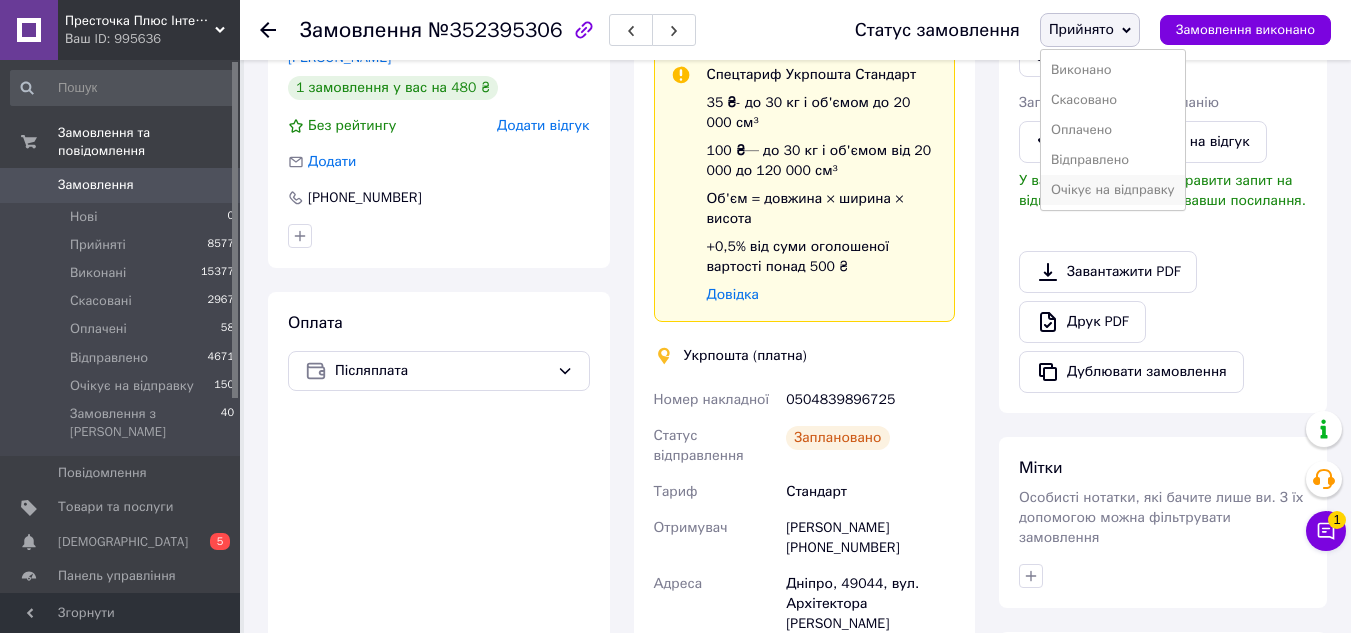 click on "Очікує на відправку" at bounding box center (1113, 190) 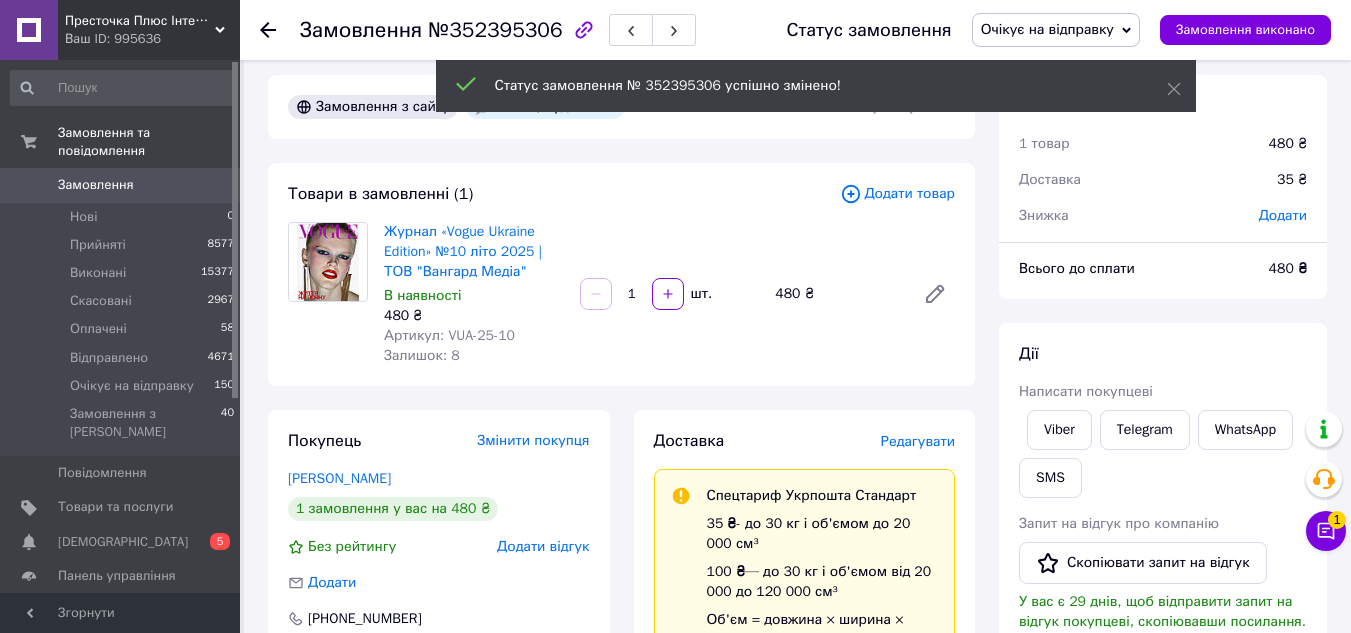 scroll, scrollTop: 0, scrollLeft: 0, axis: both 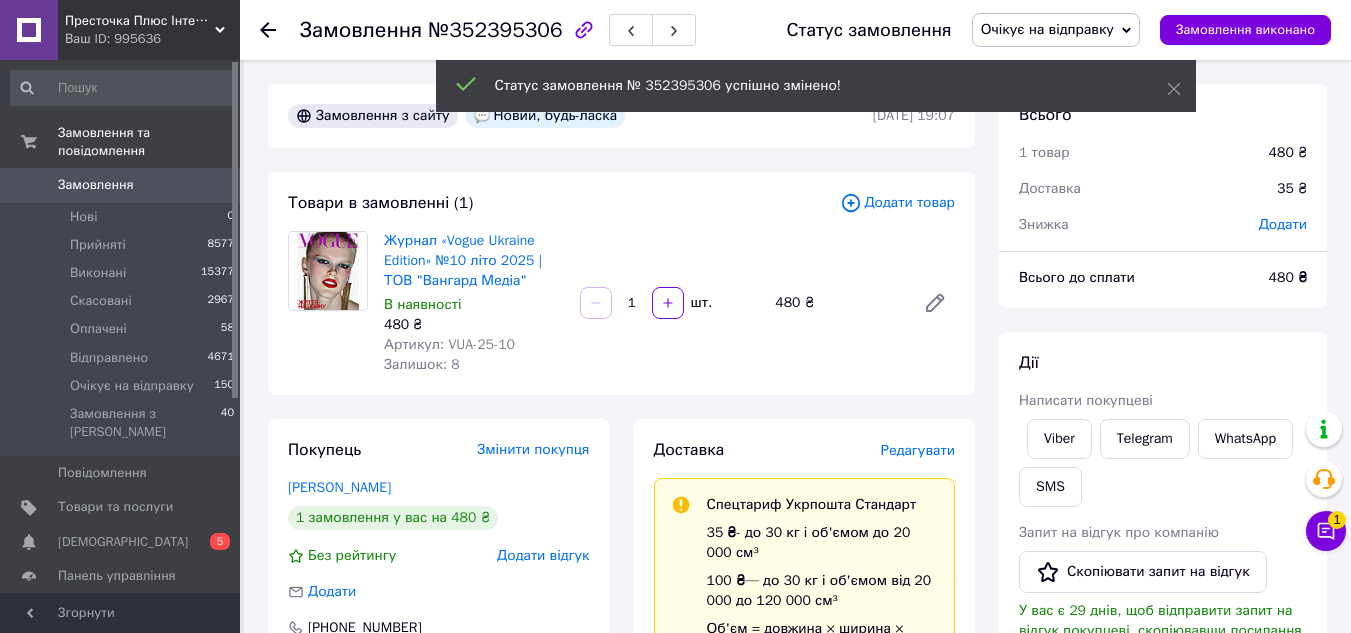 click 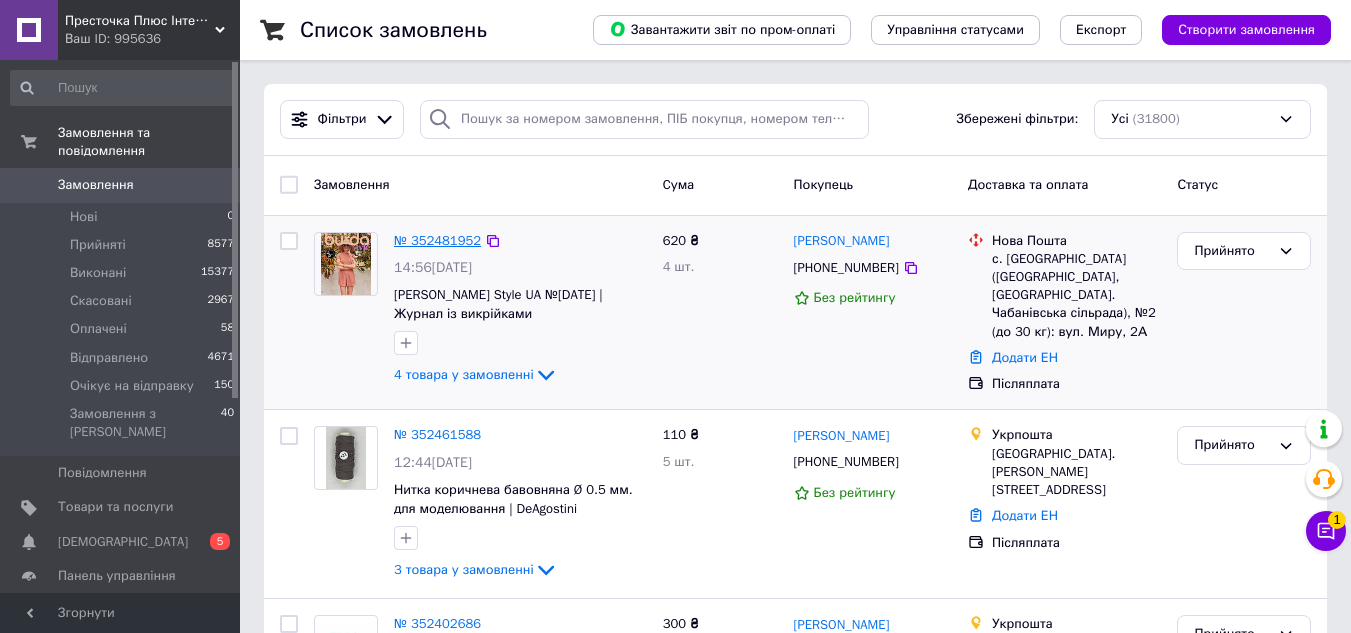 click on "№ 352481952" at bounding box center (437, 240) 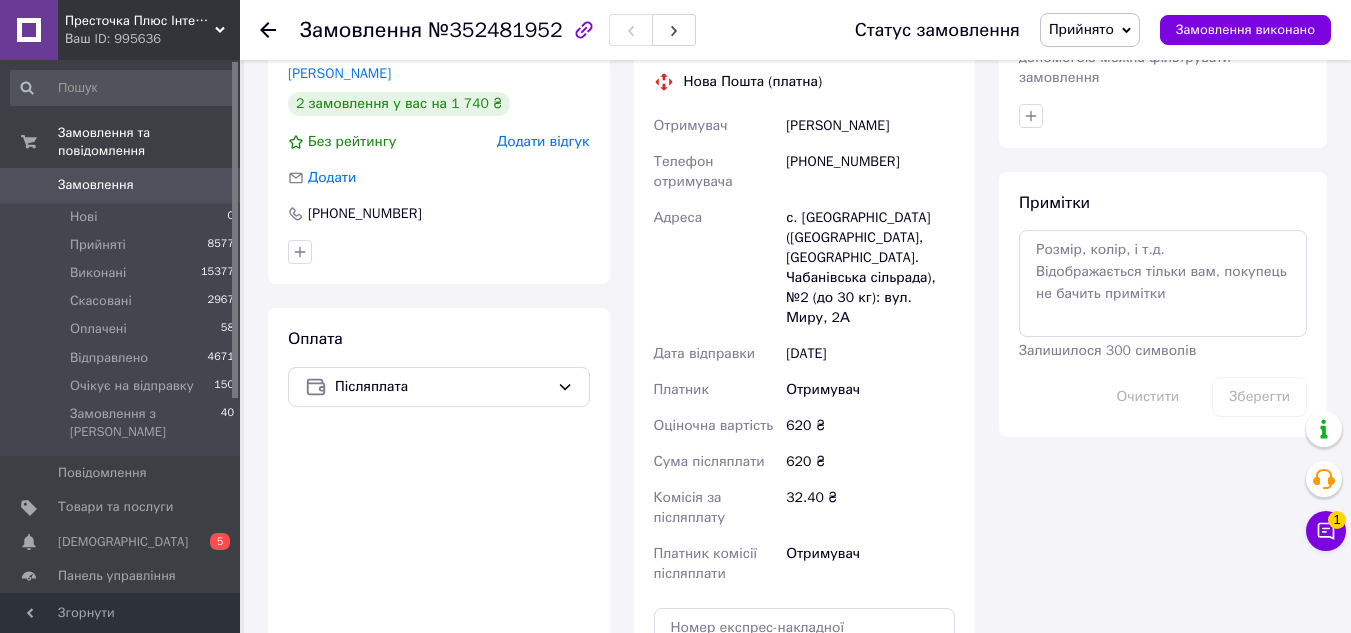 scroll, scrollTop: 1000, scrollLeft: 0, axis: vertical 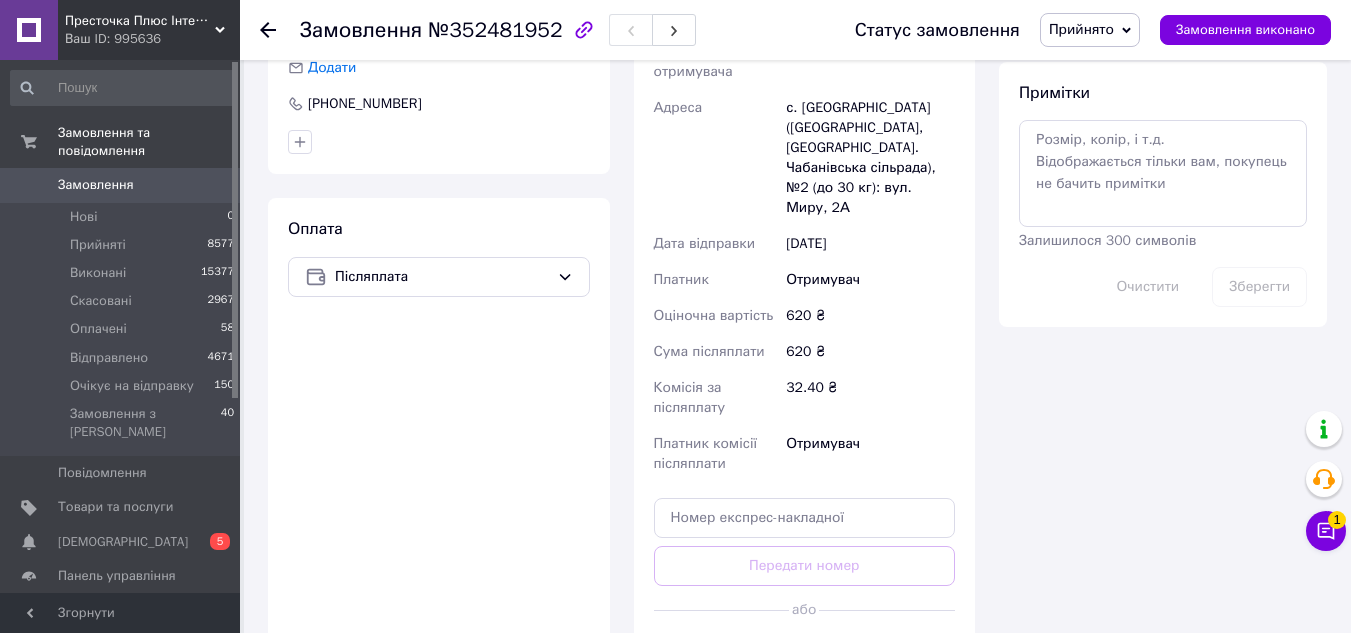 click on "Замовлення 0" at bounding box center [123, 185] 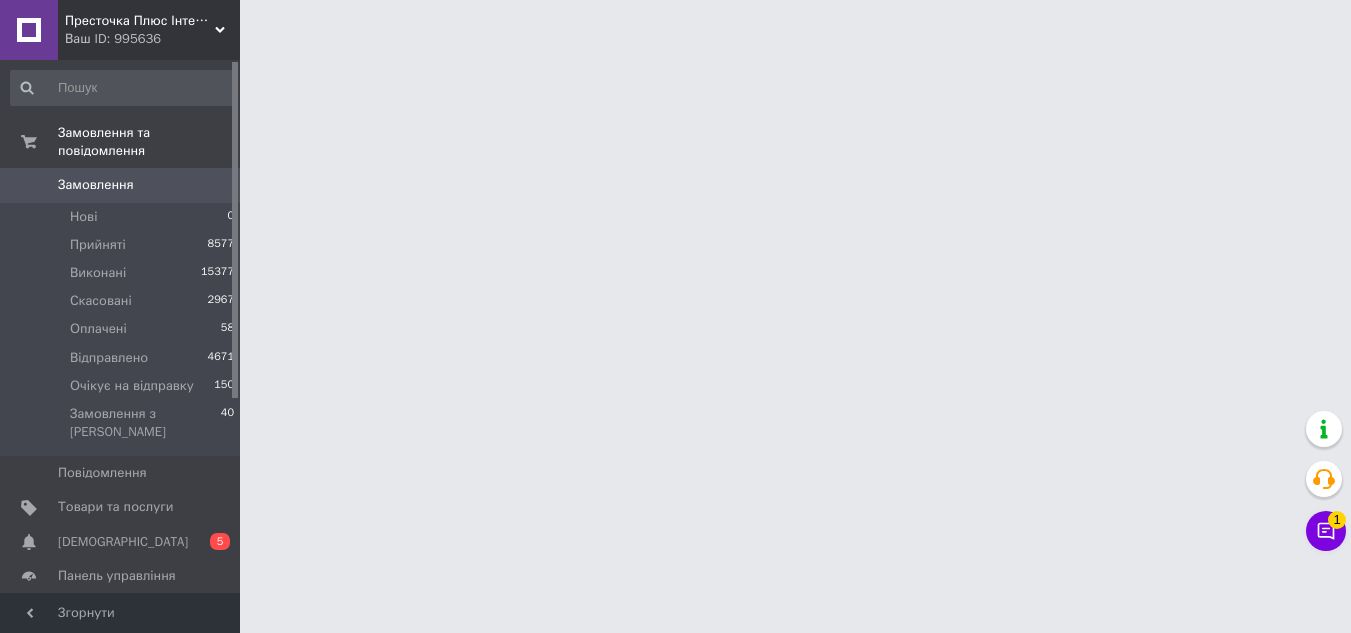 scroll, scrollTop: 0, scrollLeft: 0, axis: both 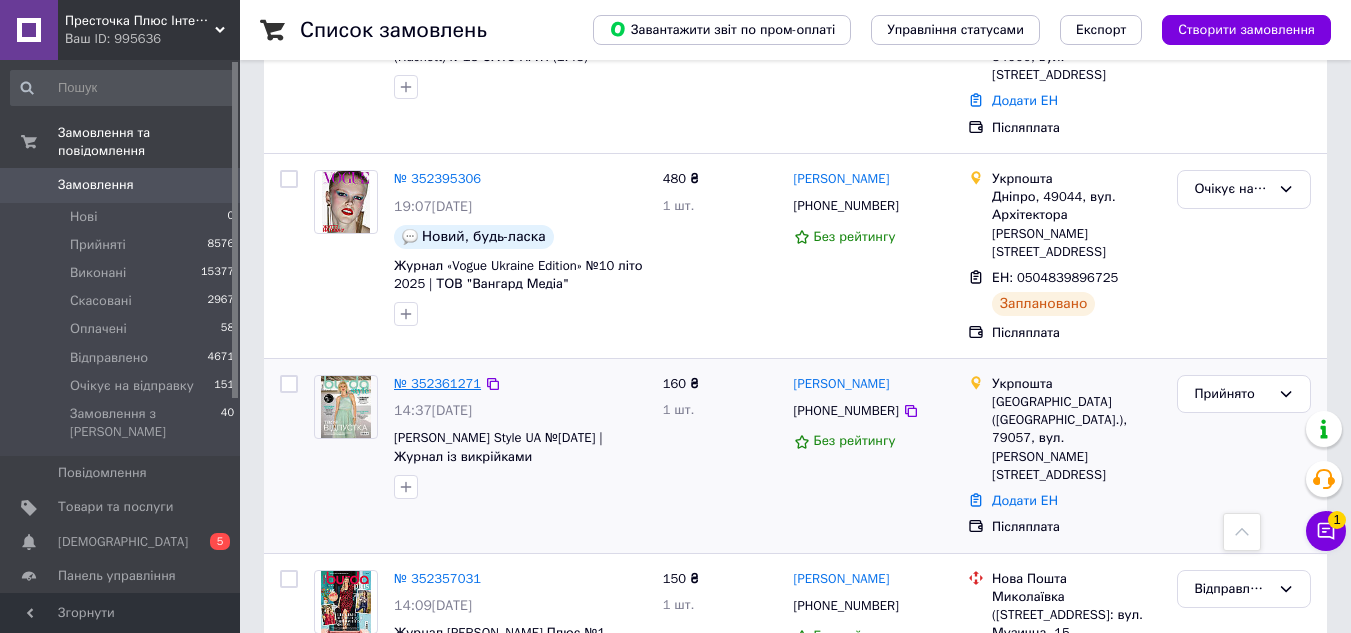 click on "№ 352361271" at bounding box center [437, 383] 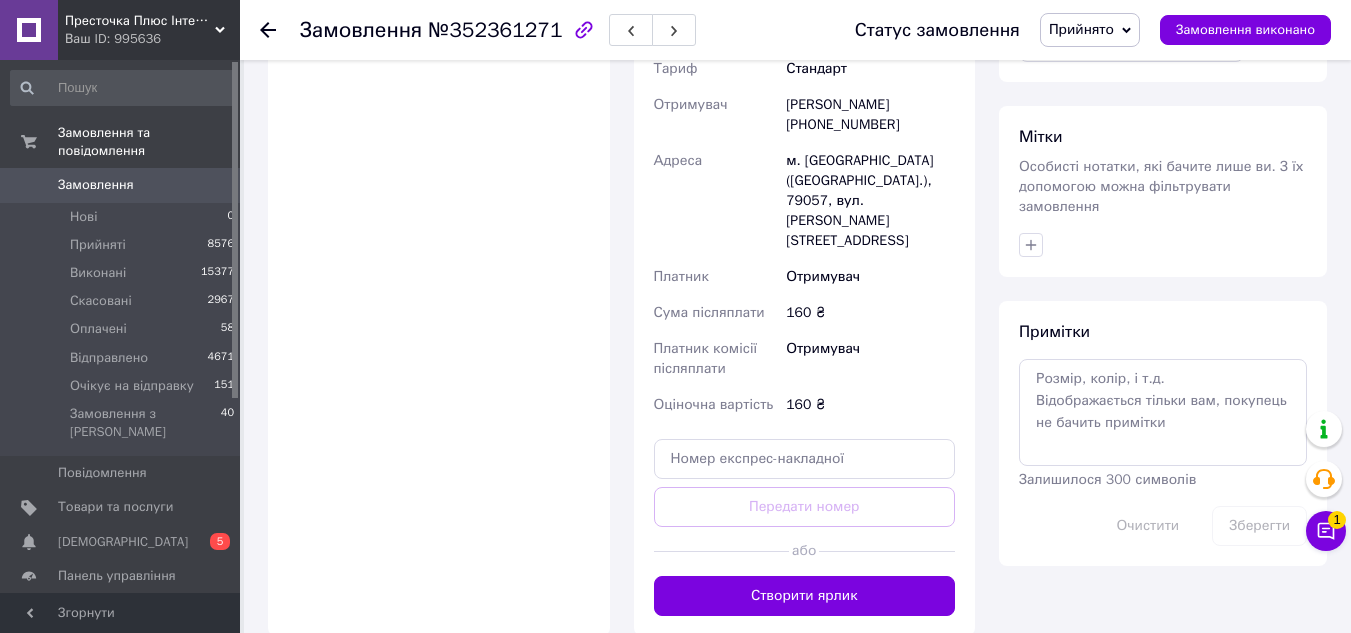 scroll, scrollTop: 900, scrollLeft: 0, axis: vertical 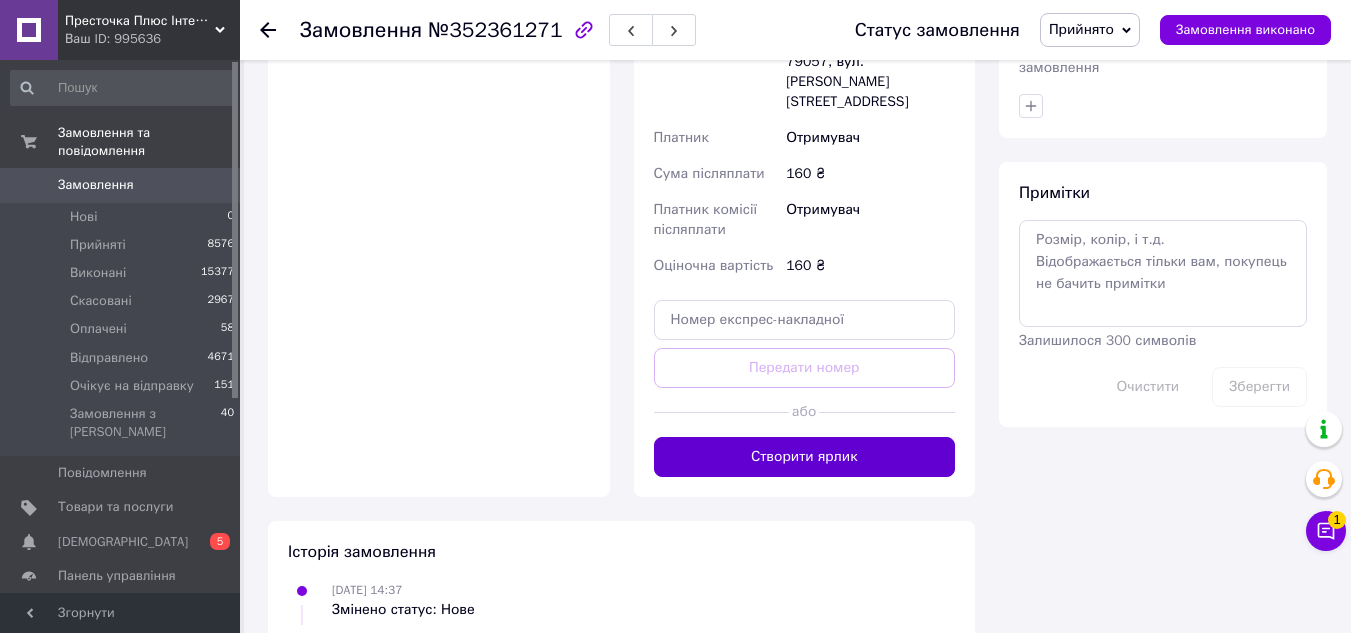 click on "Створити ярлик" at bounding box center [805, 457] 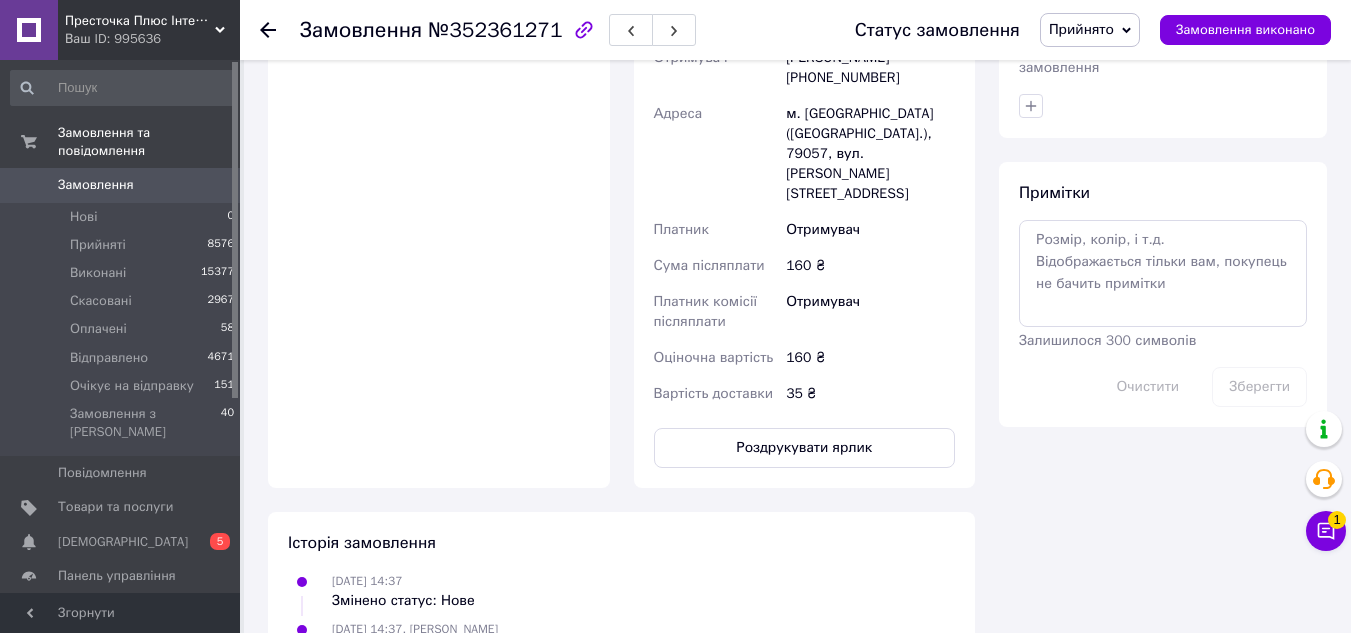 scroll, scrollTop: 600, scrollLeft: 0, axis: vertical 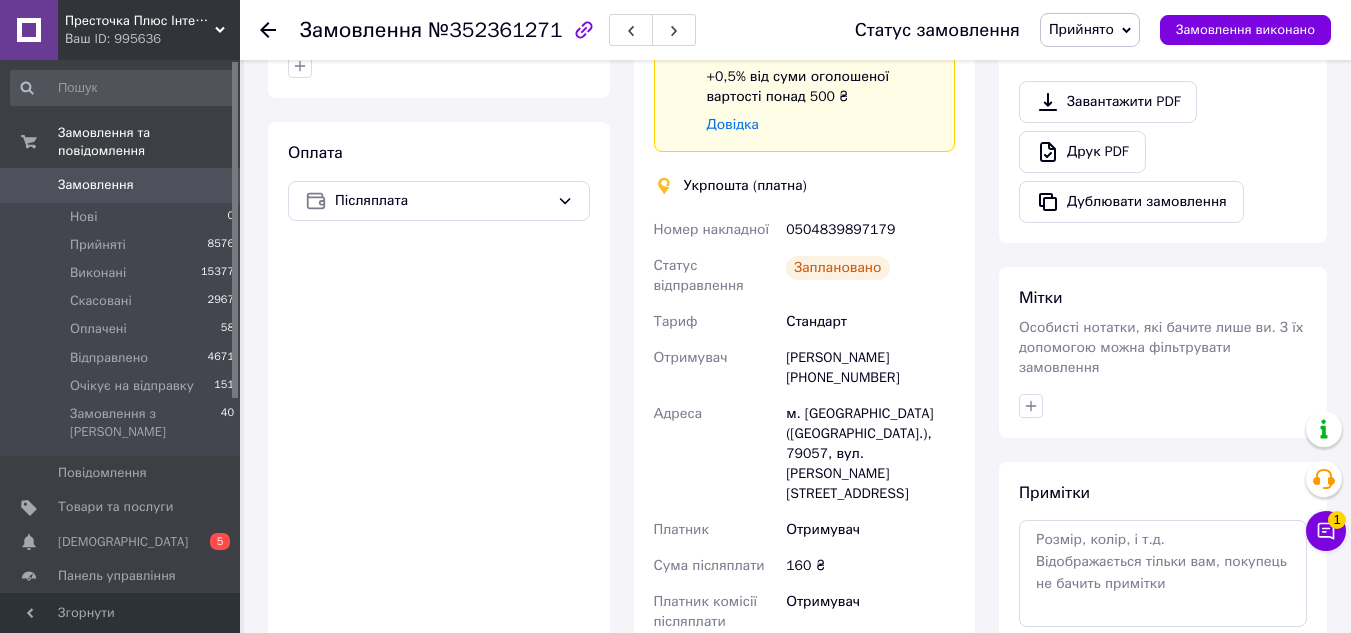 click on "Прийнято" at bounding box center (1081, 29) 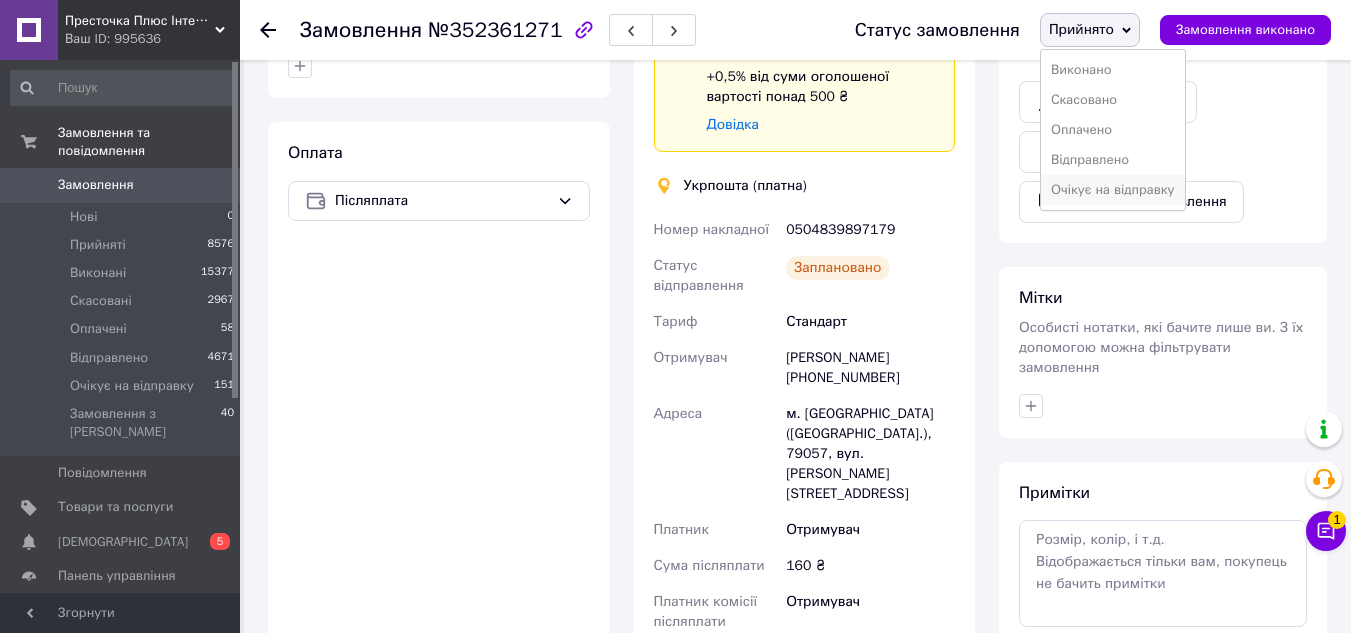 click on "Очікує на відправку" at bounding box center (1113, 190) 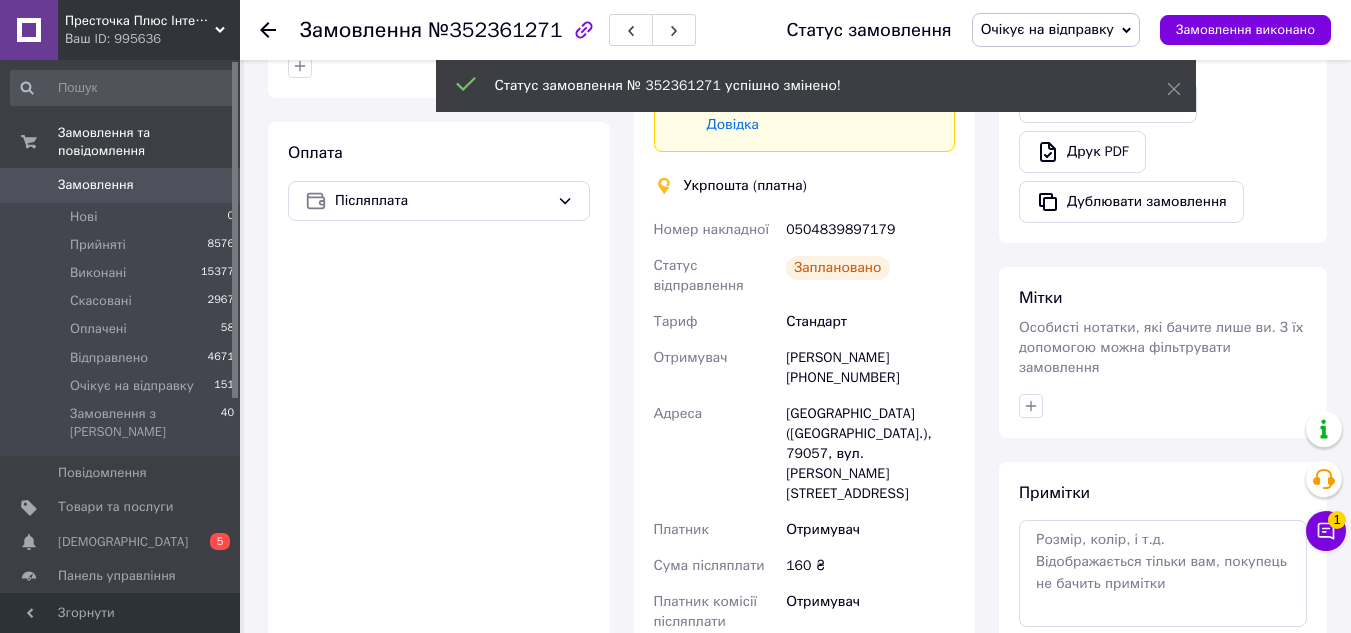click 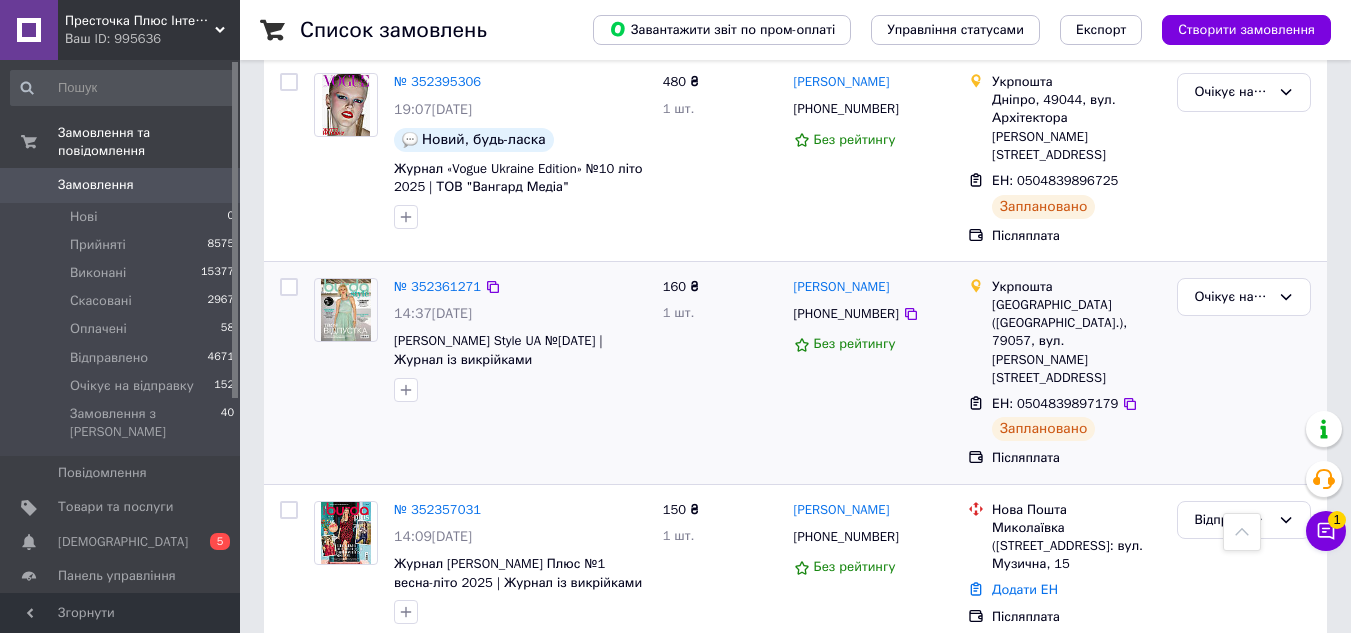 scroll, scrollTop: 800, scrollLeft: 0, axis: vertical 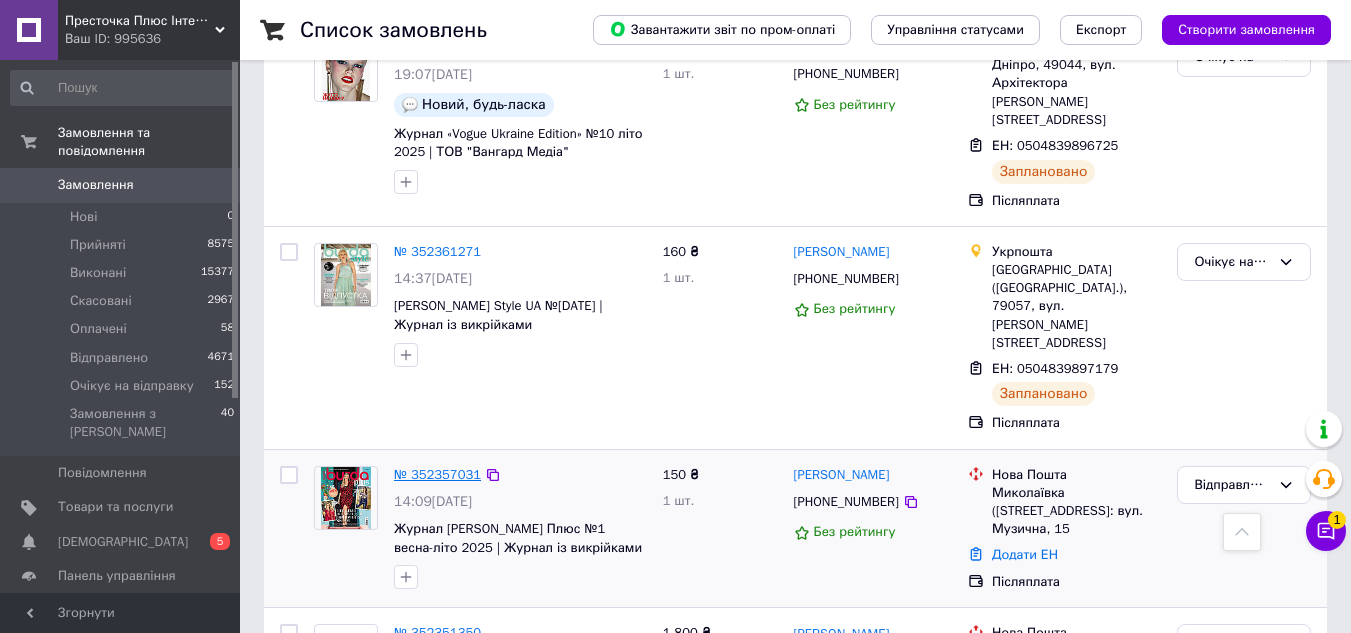 click on "№ 352357031" at bounding box center [437, 474] 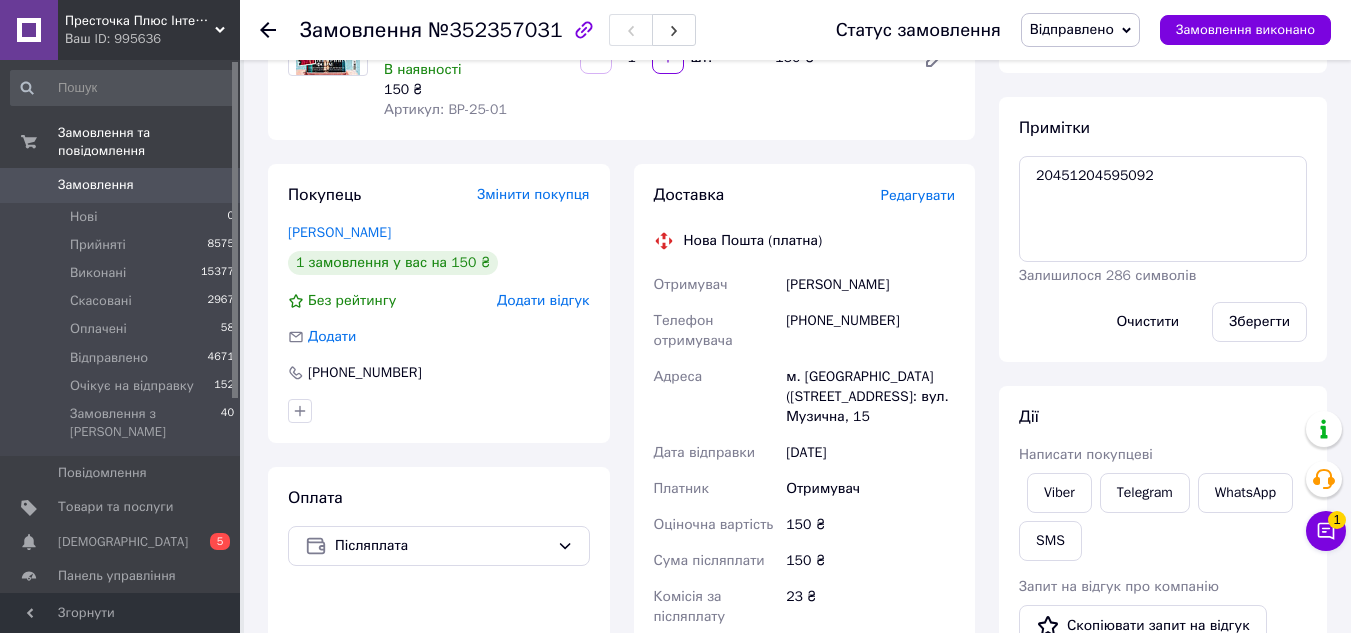scroll, scrollTop: 200, scrollLeft: 0, axis: vertical 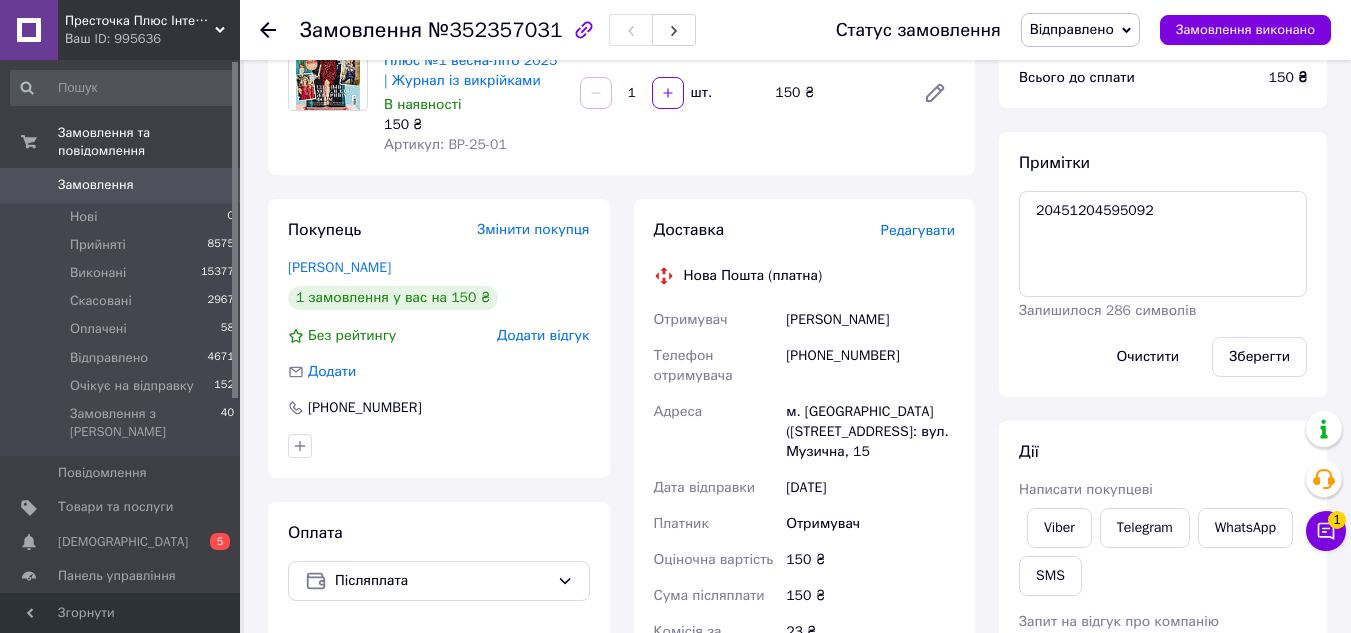 click on "Відправлено" at bounding box center [1072, 29] 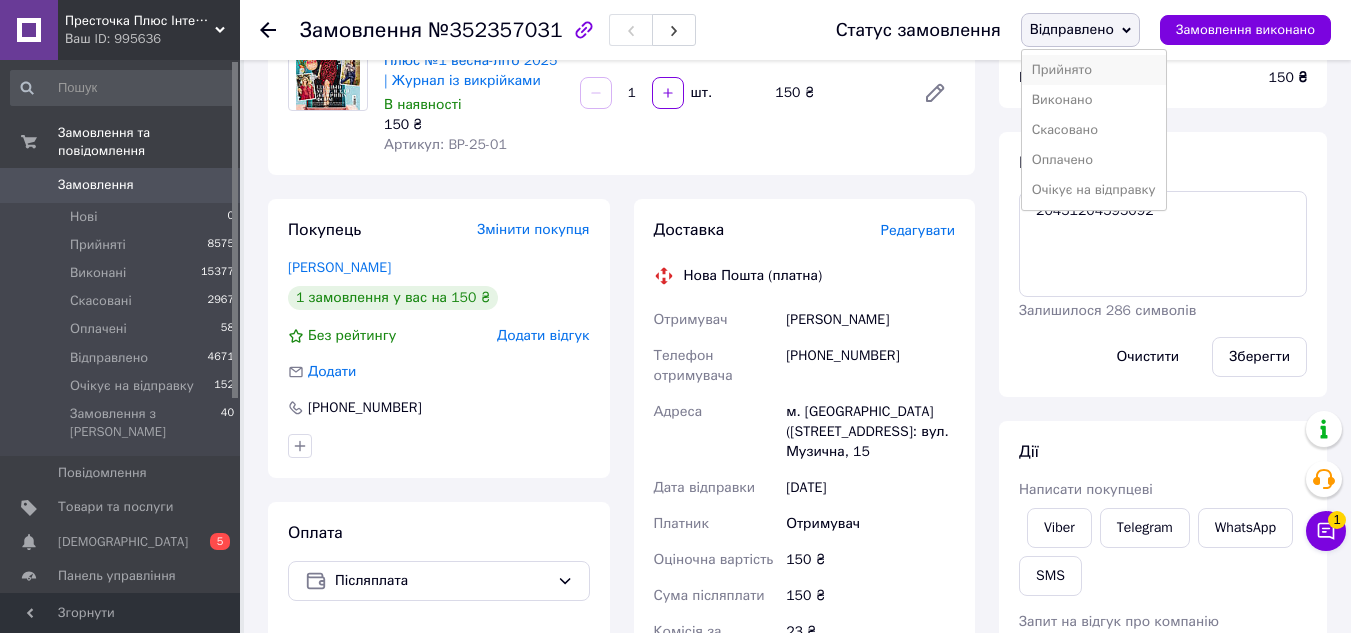 click on "Прийнято" at bounding box center (1094, 70) 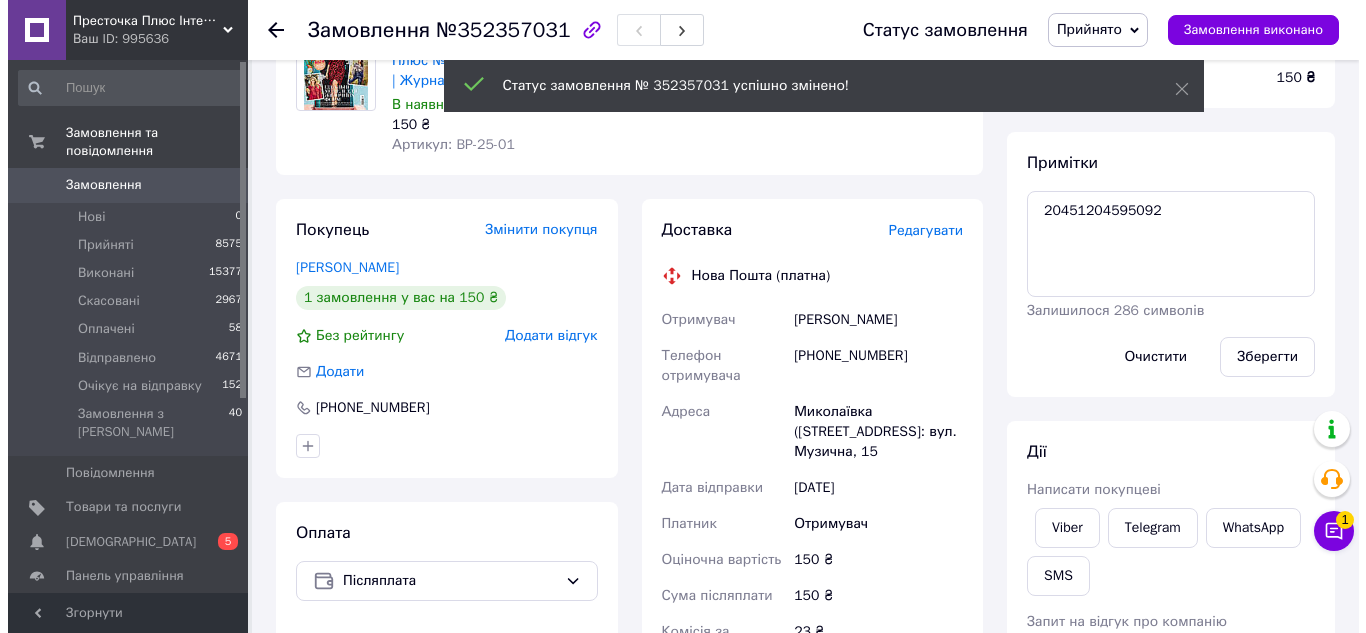 scroll, scrollTop: 0, scrollLeft: 0, axis: both 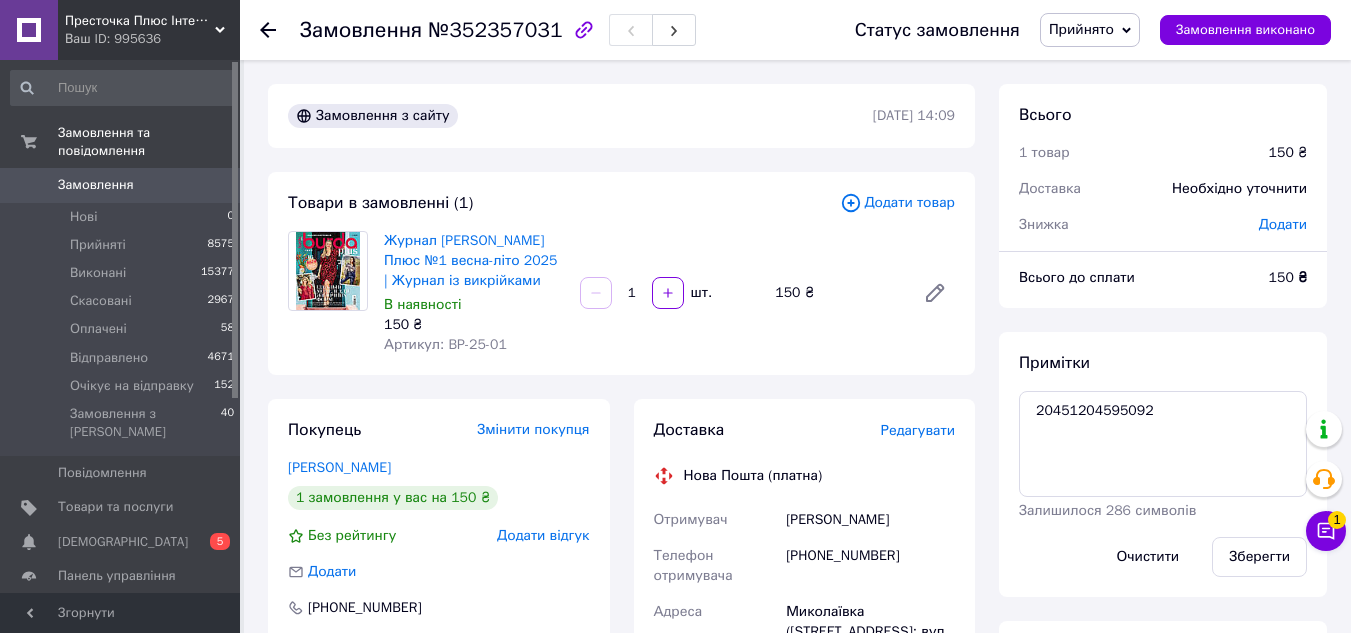 click at bounding box center [280, 30] 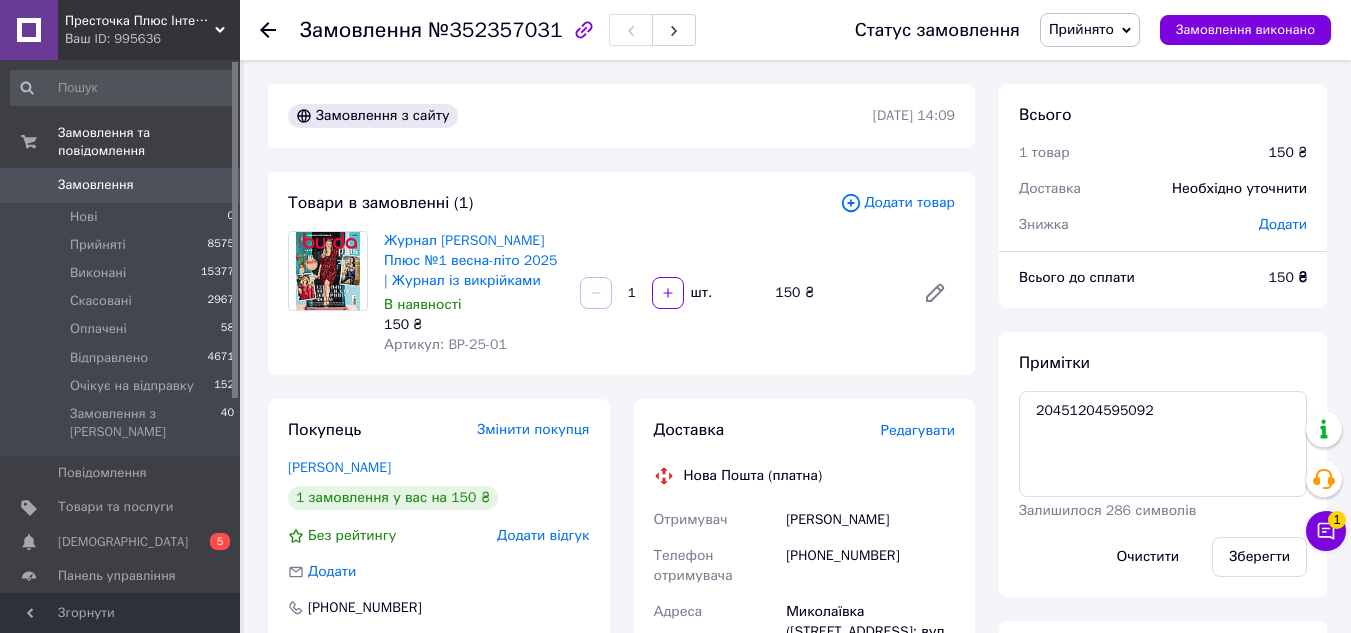 click 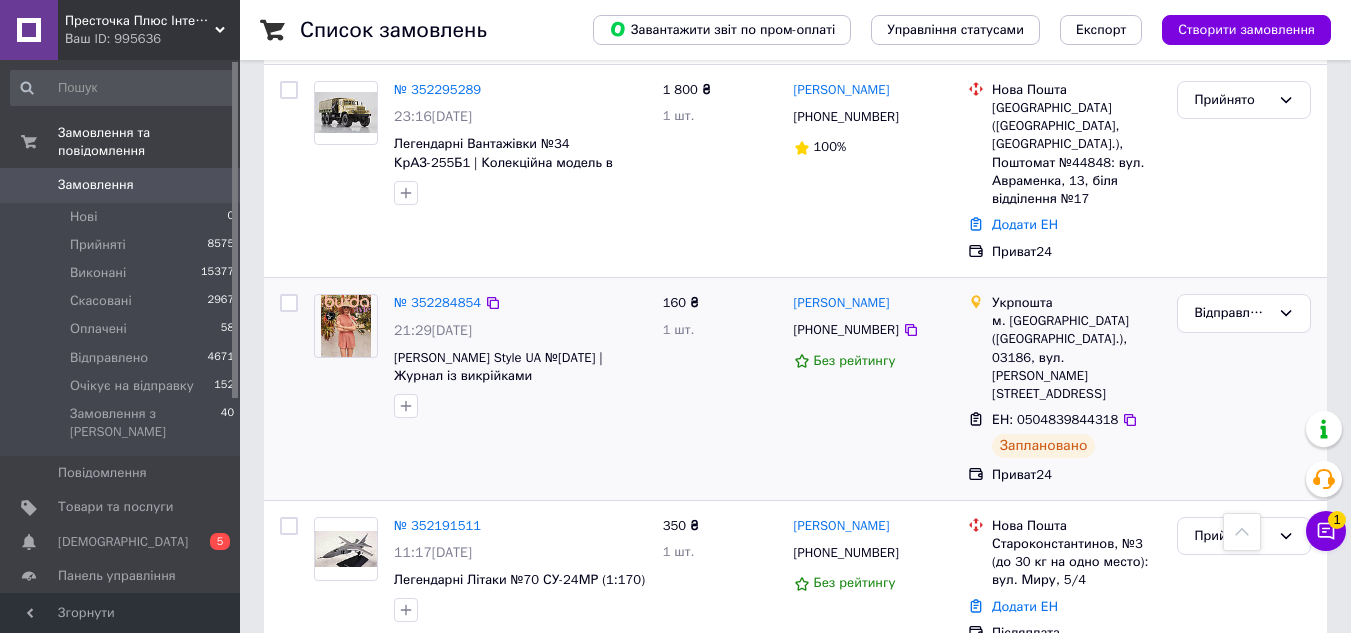 scroll, scrollTop: 1600, scrollLeft: 0, axis: vertical 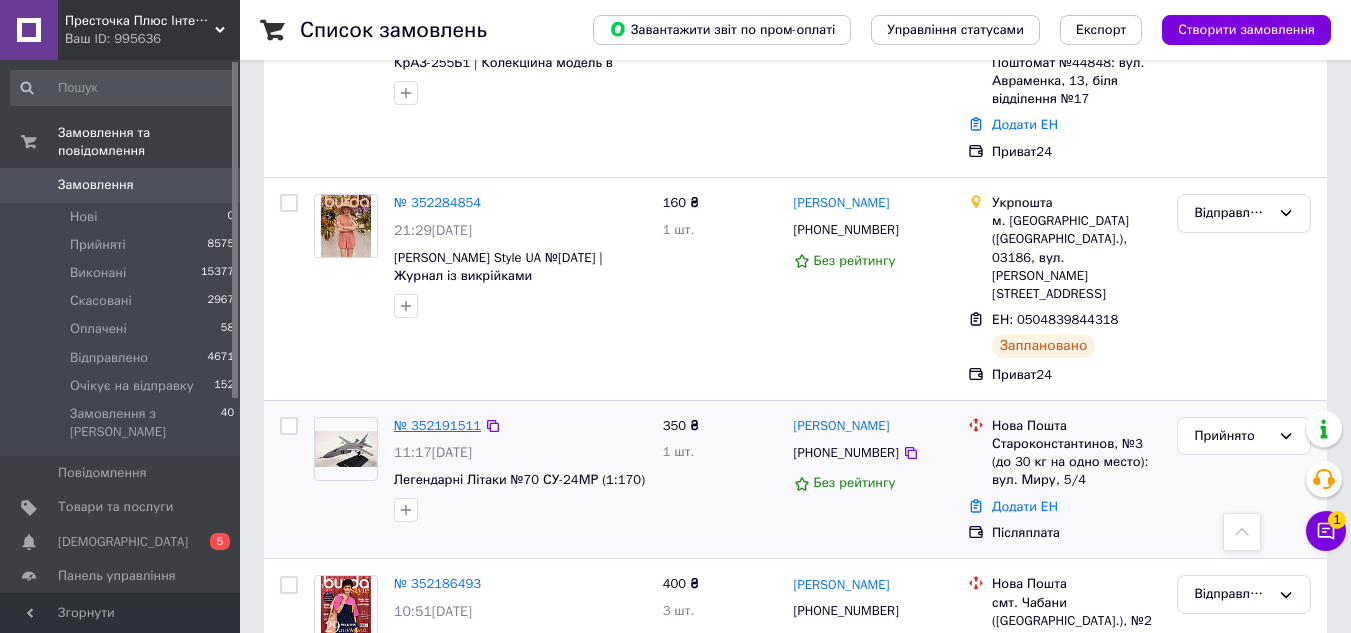 click on "№ 352191511" at bounding box center (437, 425) 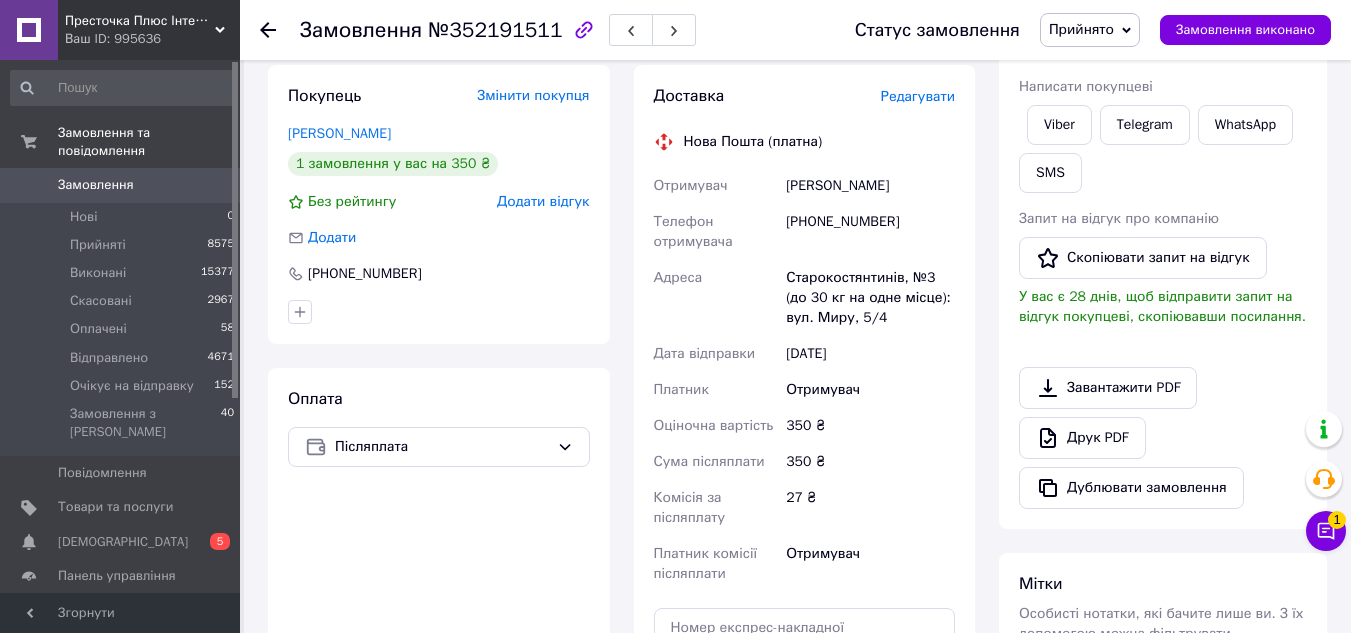scroll, scrollTop: 301, scrollLeft: 0, axis: vertical 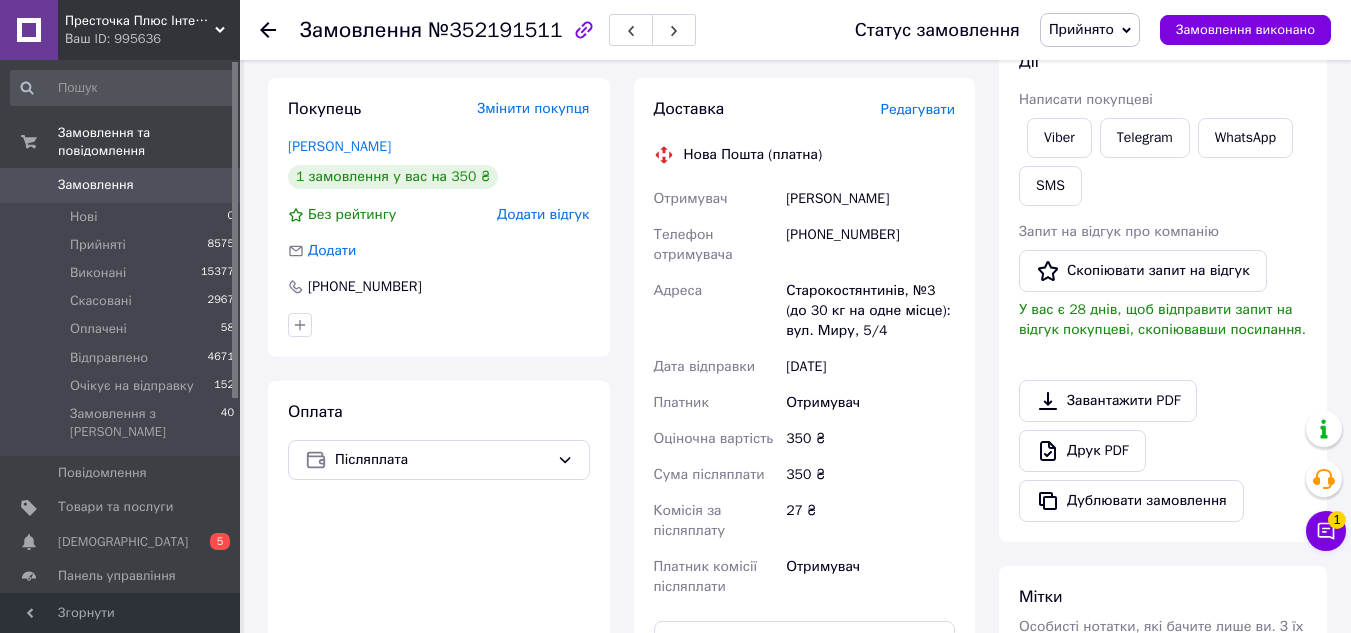 drag, startPoint x: 266, startPoint y: 36, endPoint x: 305, endPoint y: 101, distance: 75.802376 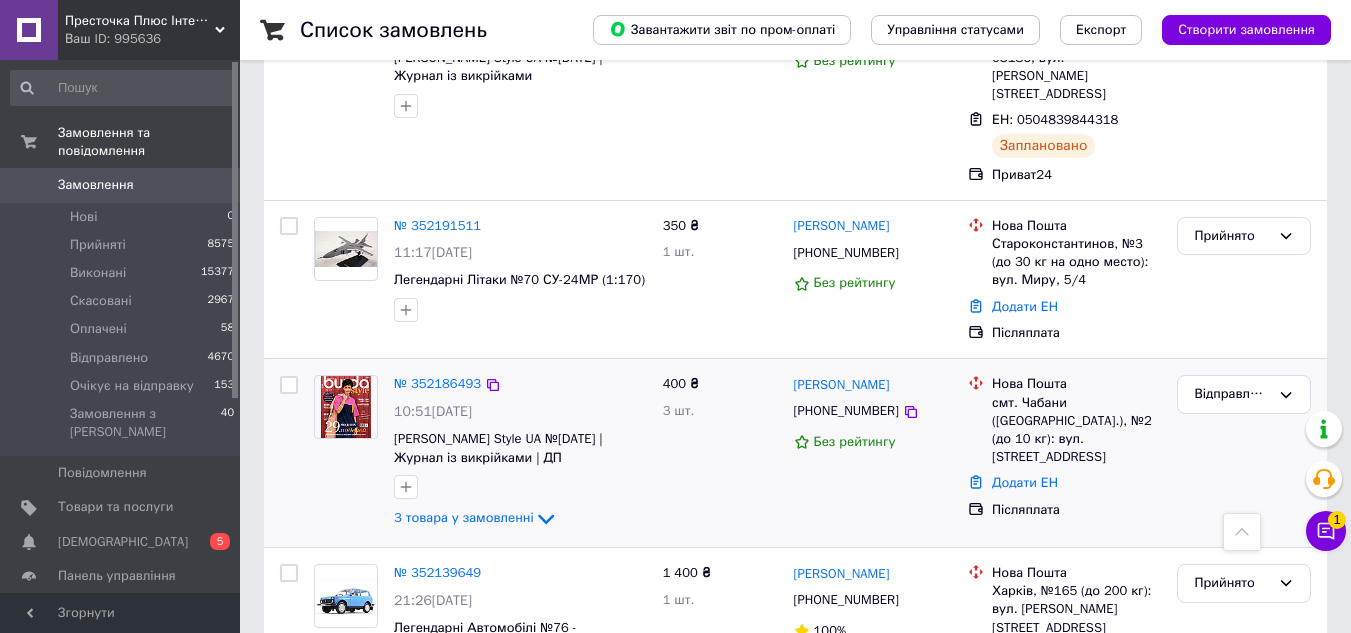 scroll, scrollTop: 1900, scrollLeft: 0, axis: vertical 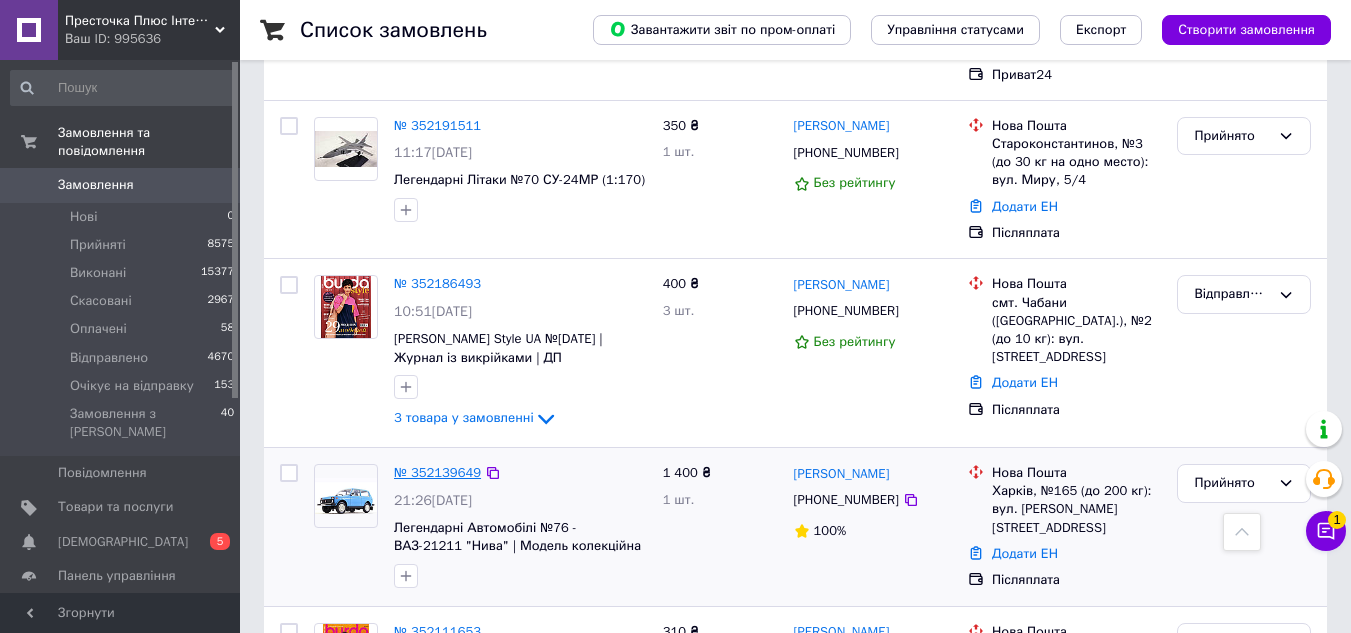 click on "№ 352139649" at bounding box center (437, 472) 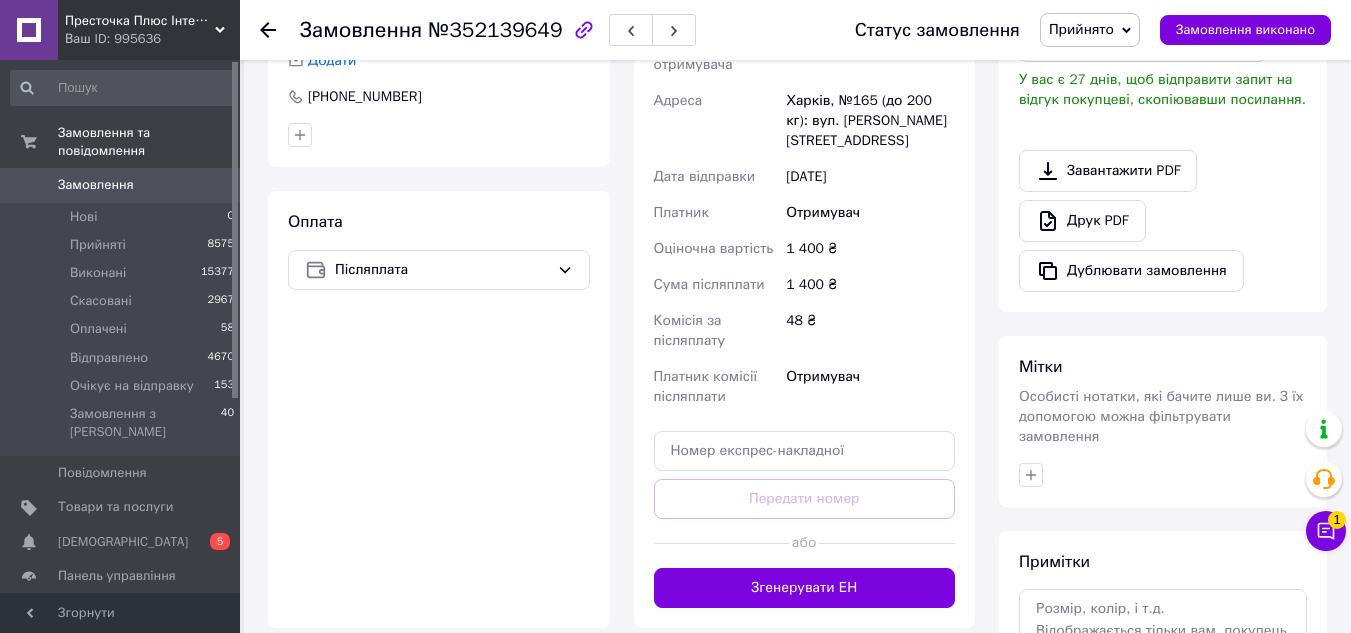 scroll, scrollTop: 521, scrollLeft: 0, axis: vertical 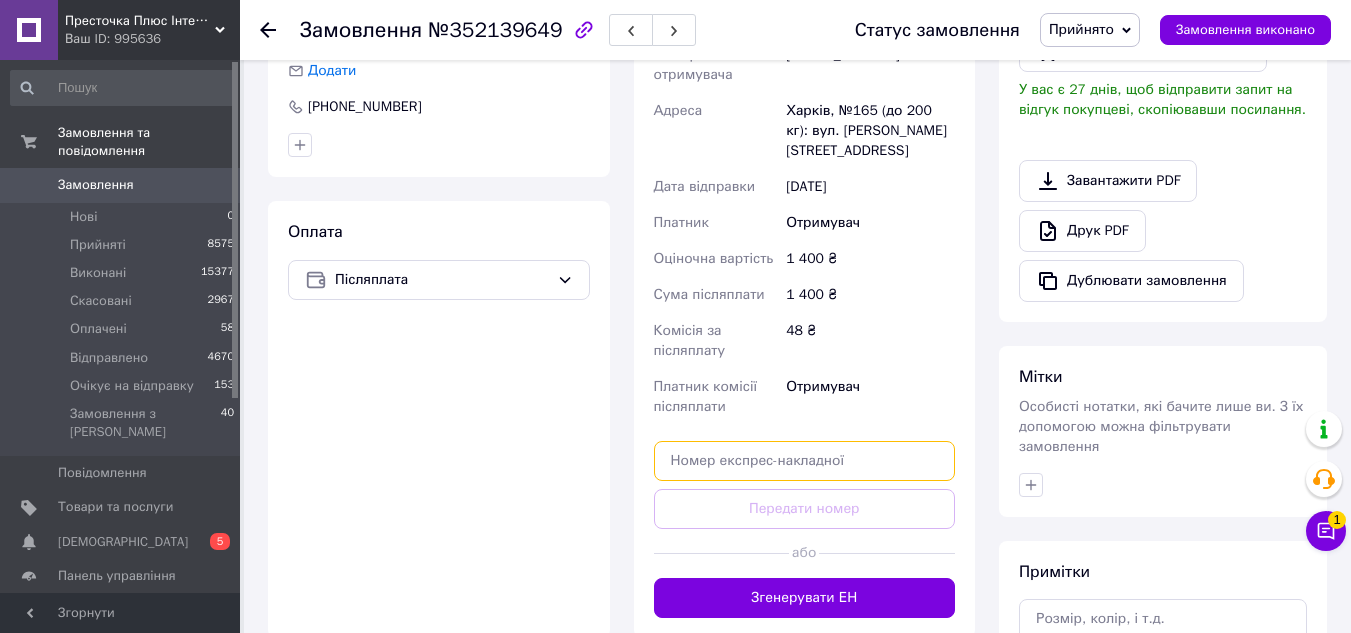 click at bounding box center (805, 461) 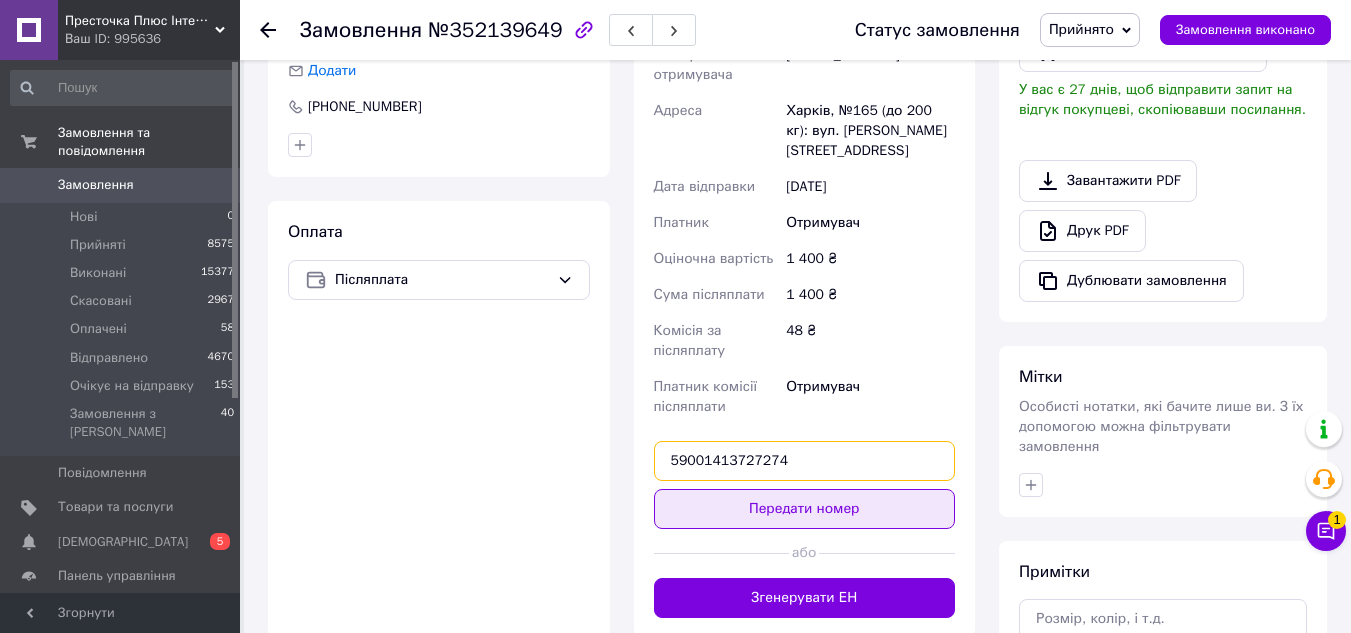 type on "59001413727274" 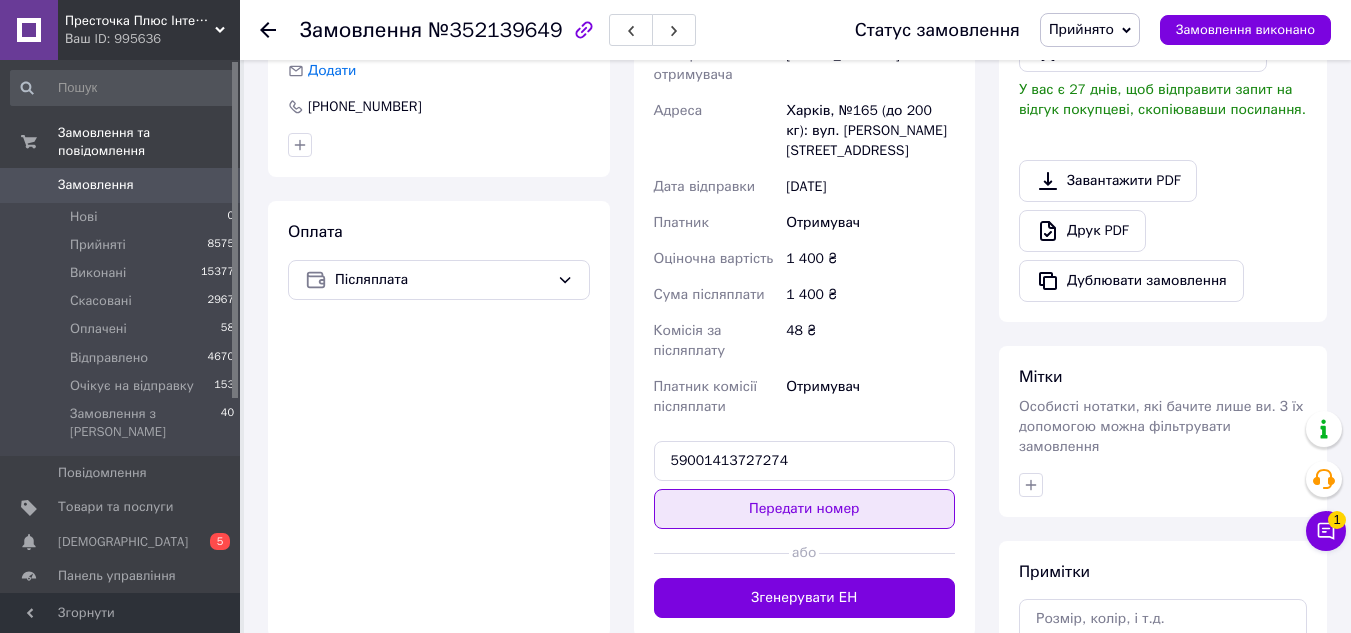 click on "Передати номер" at bounding box center (805, 509) 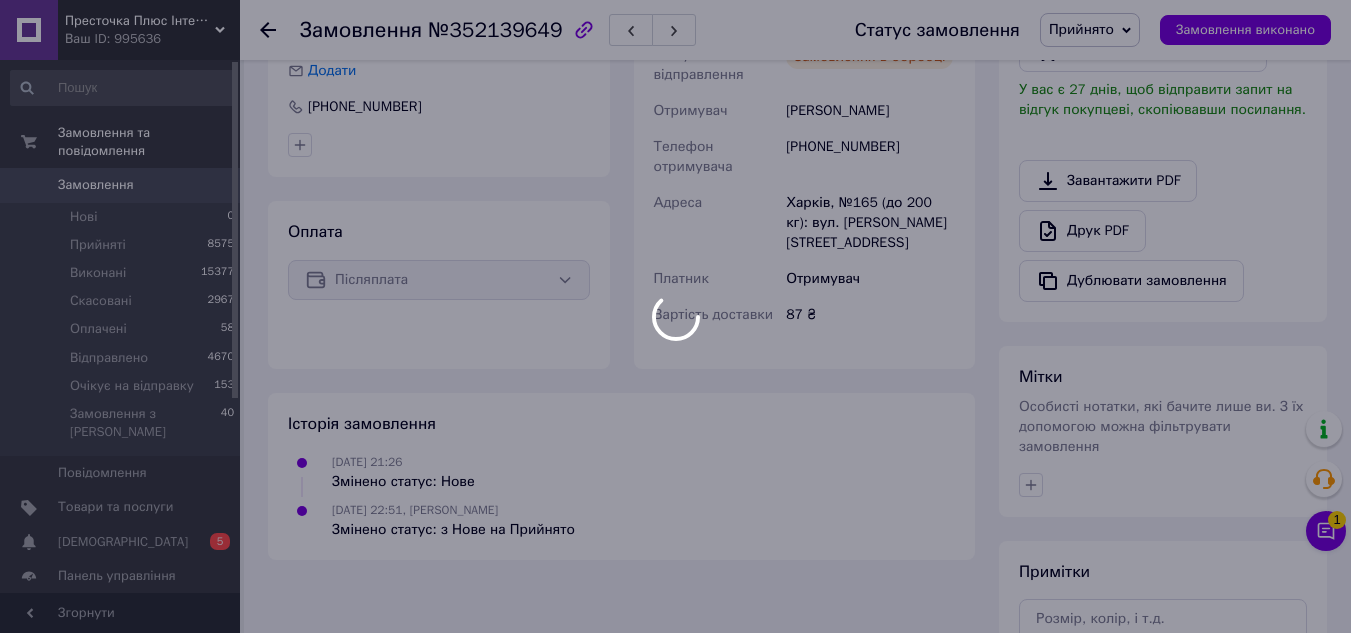 click at bounding box center [675, 316] 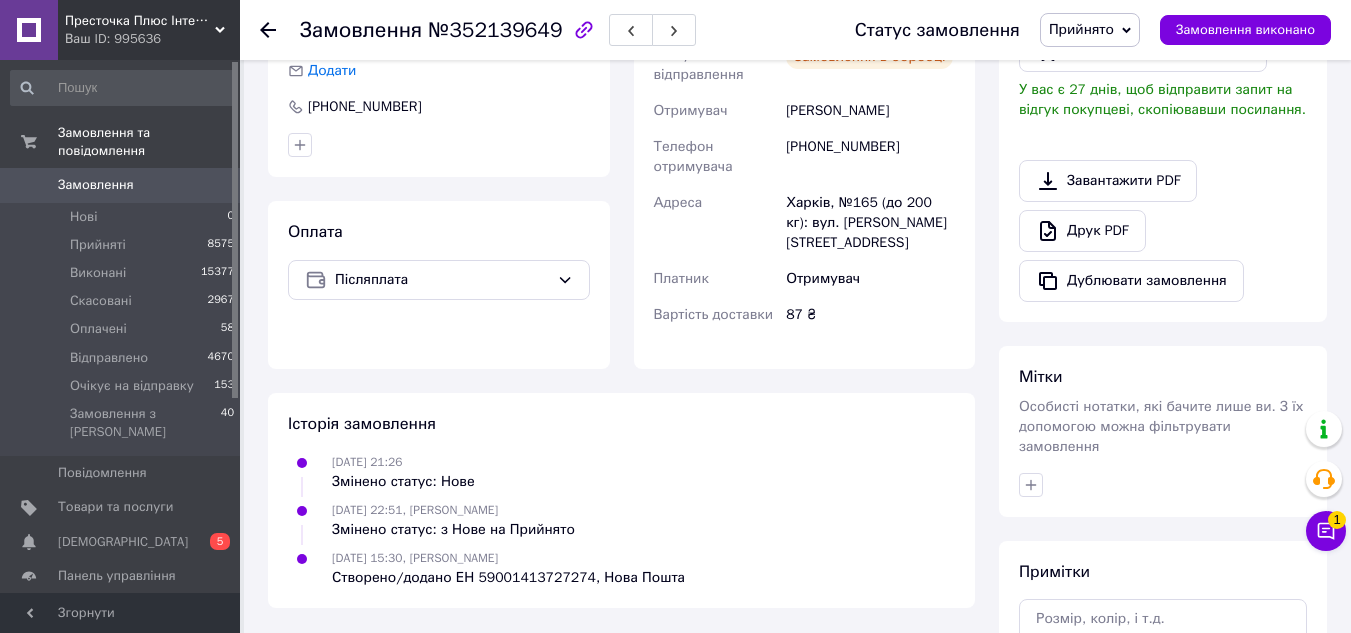 click on "Прийнято" at bounding box center [1081, 29] 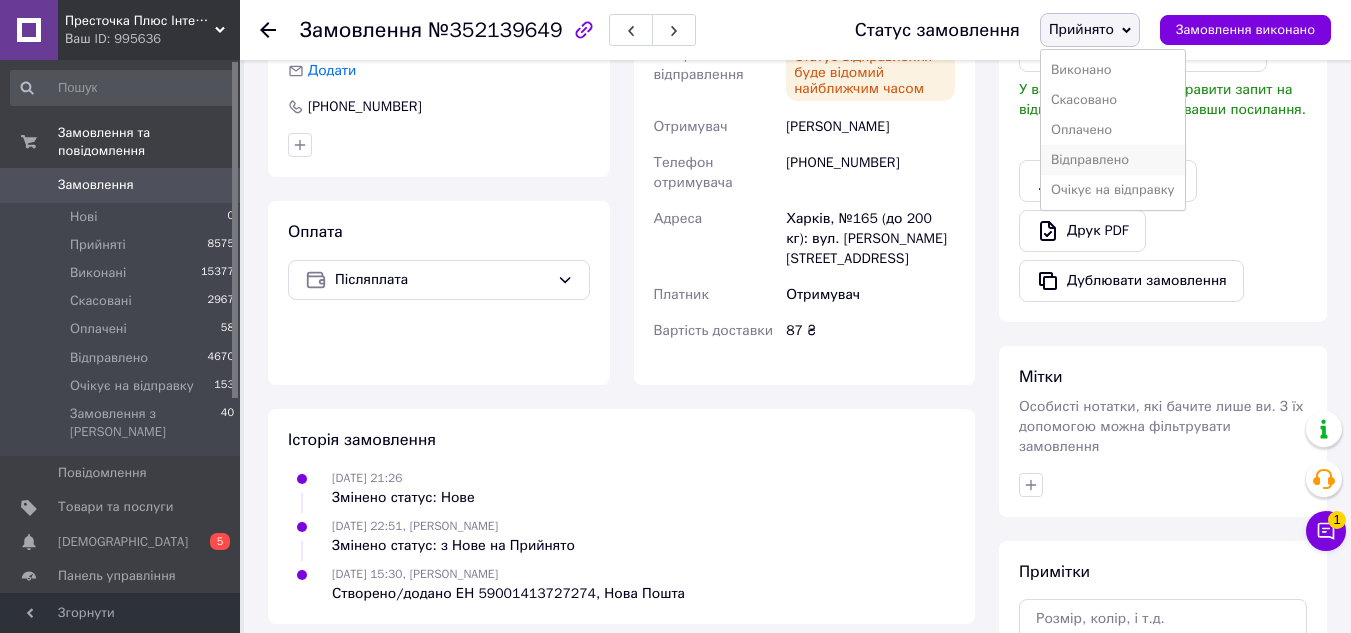 click on "Відправлено" at bounding box center (1113, 160) 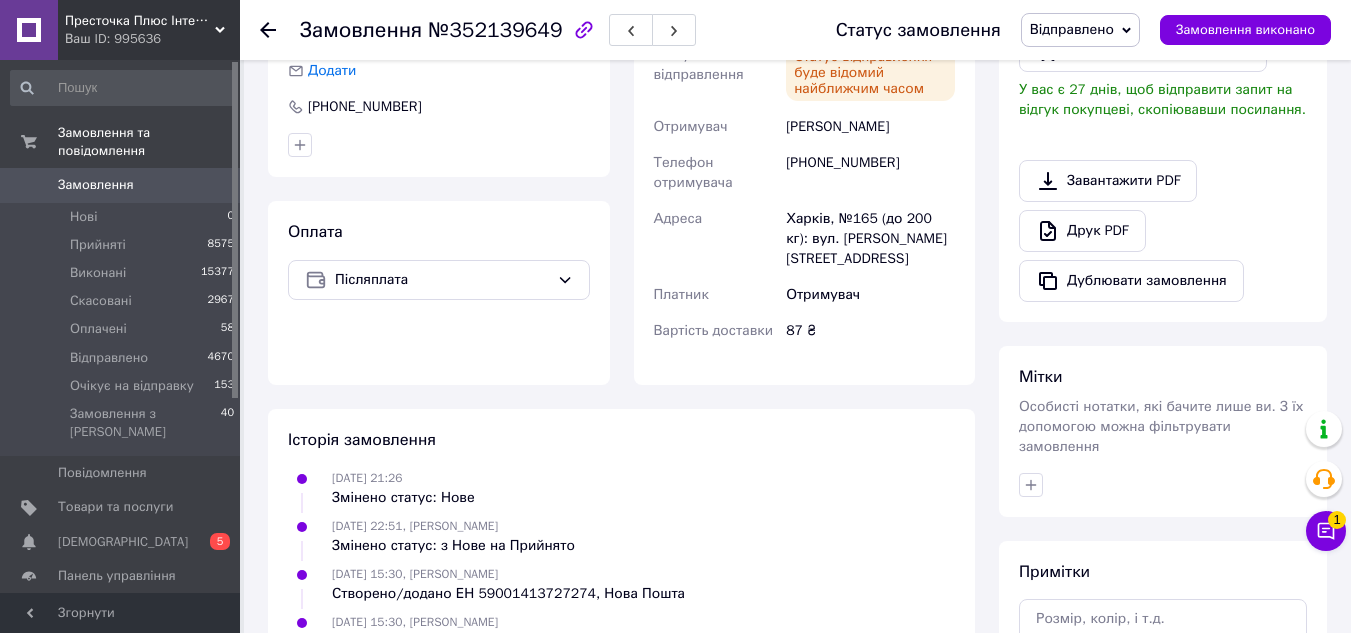 click at bounding box center (268, 30) 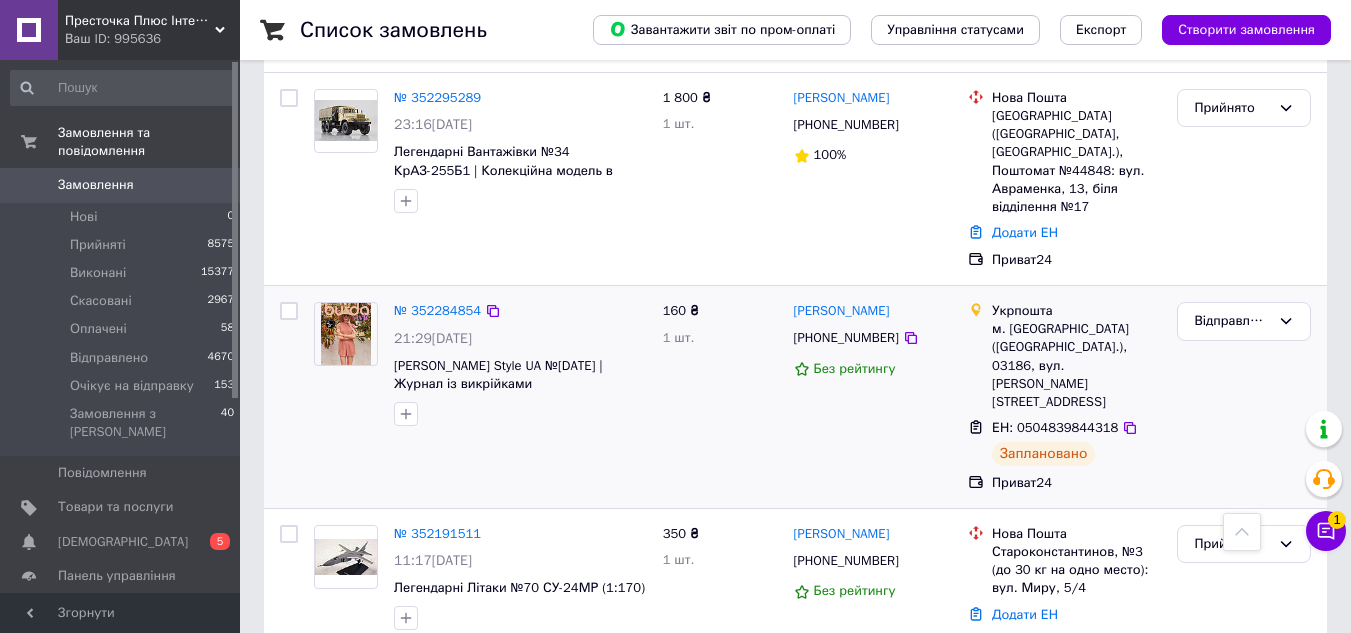 scroll, scrollTop: 1500, scrollLeft: 0, axis: vertical 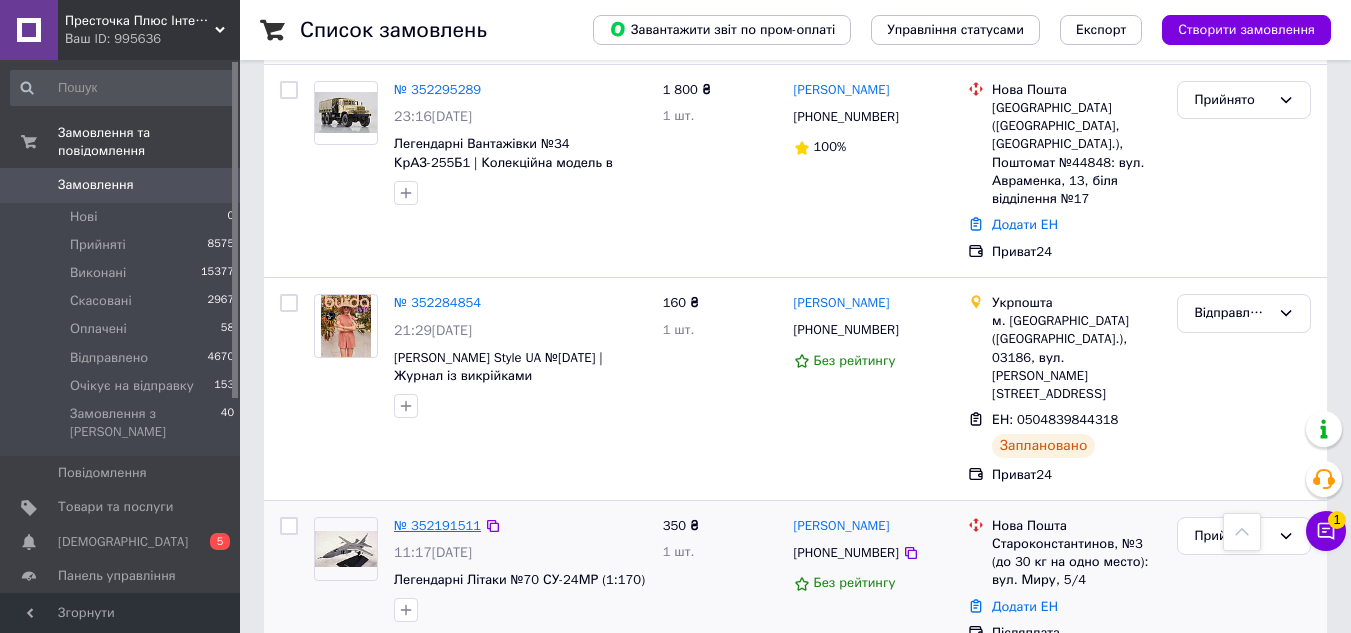 click on "№ 352191511" at bounding box center (437, 525) 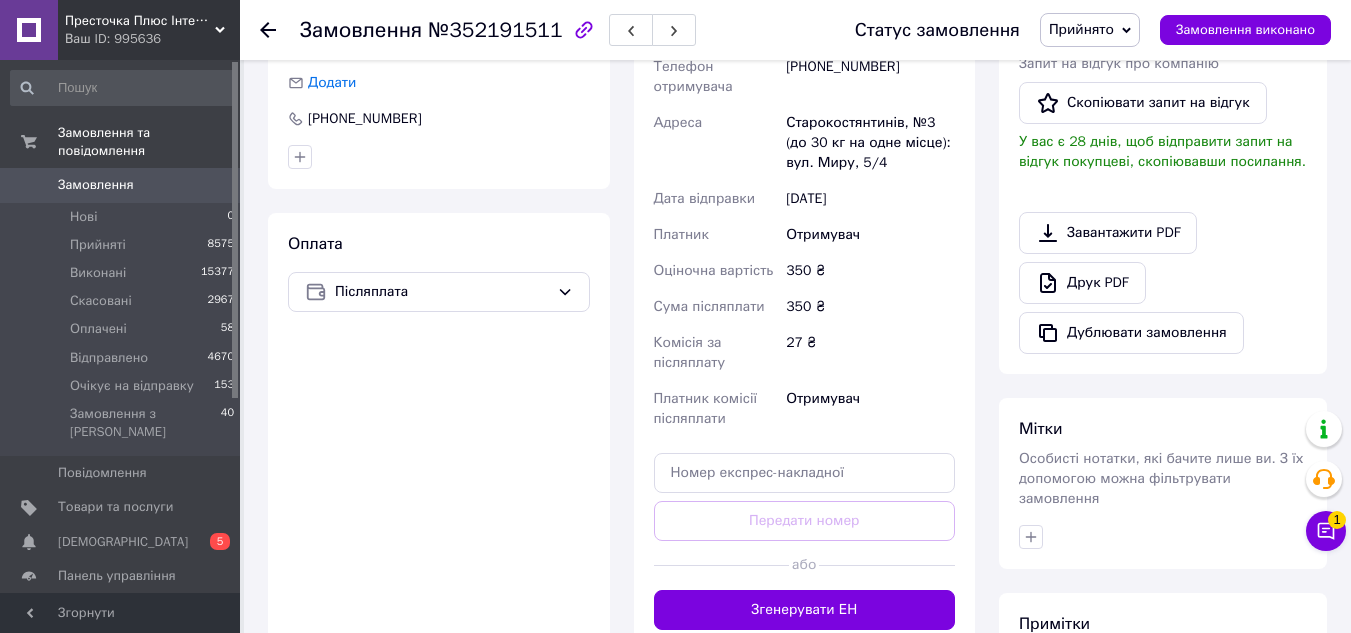 scroll, scrollTop: 601, scrollLeft: 0, axis: vertical 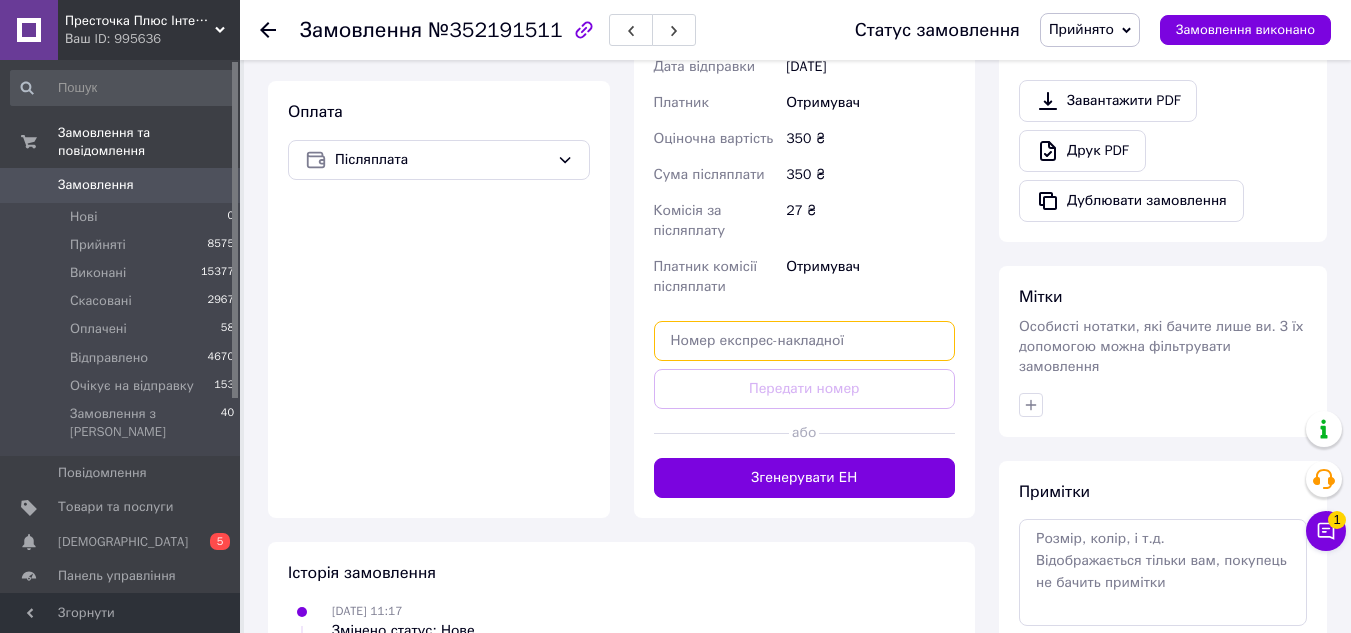click at bounding box center [805, 341] 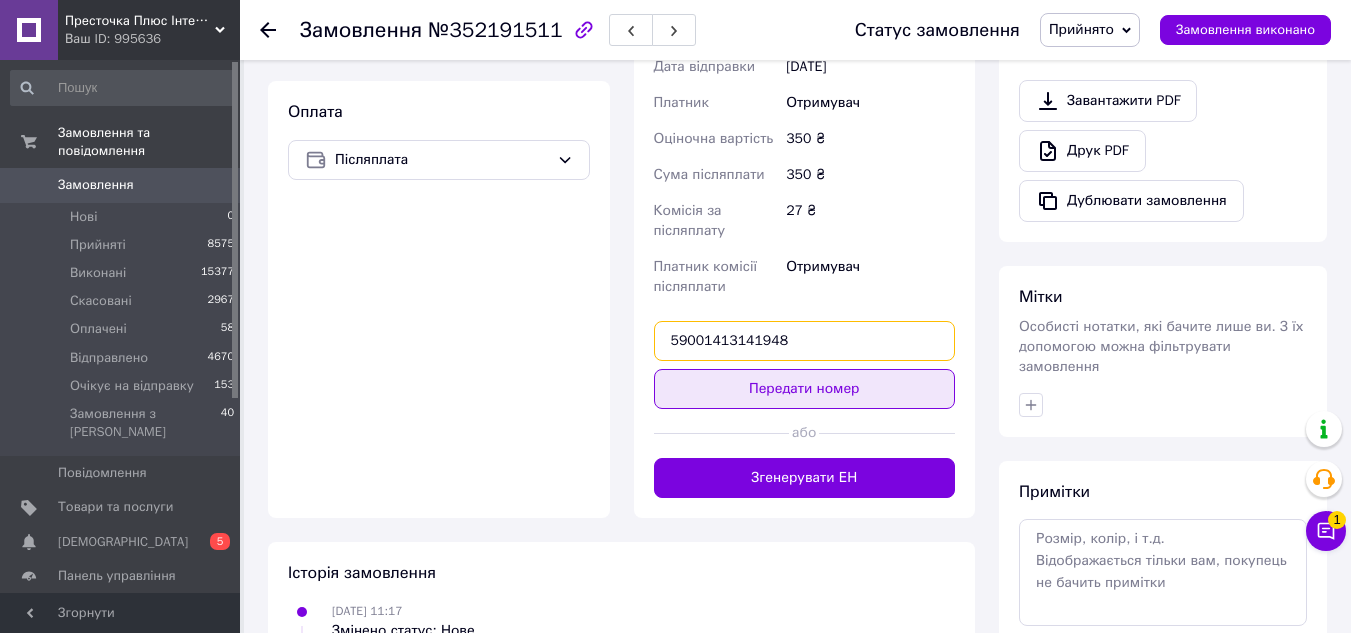 type on "59001413141948" 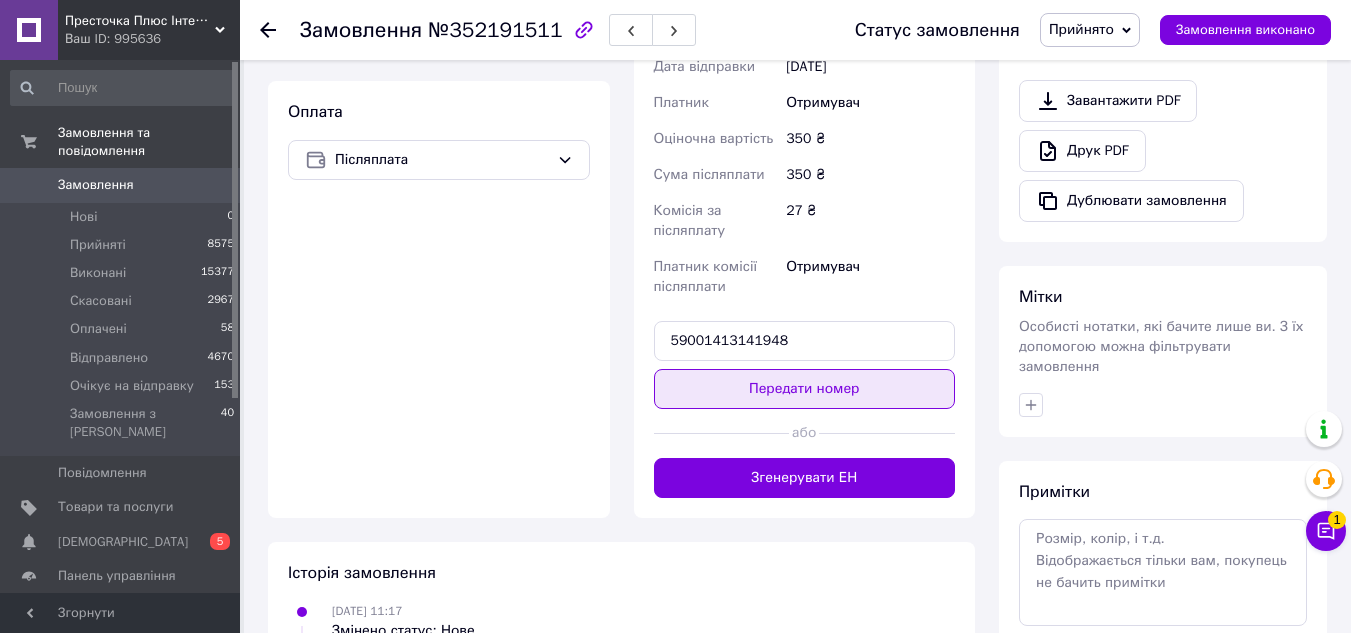 click on "Передати номер" at bounding box center (805, 389) 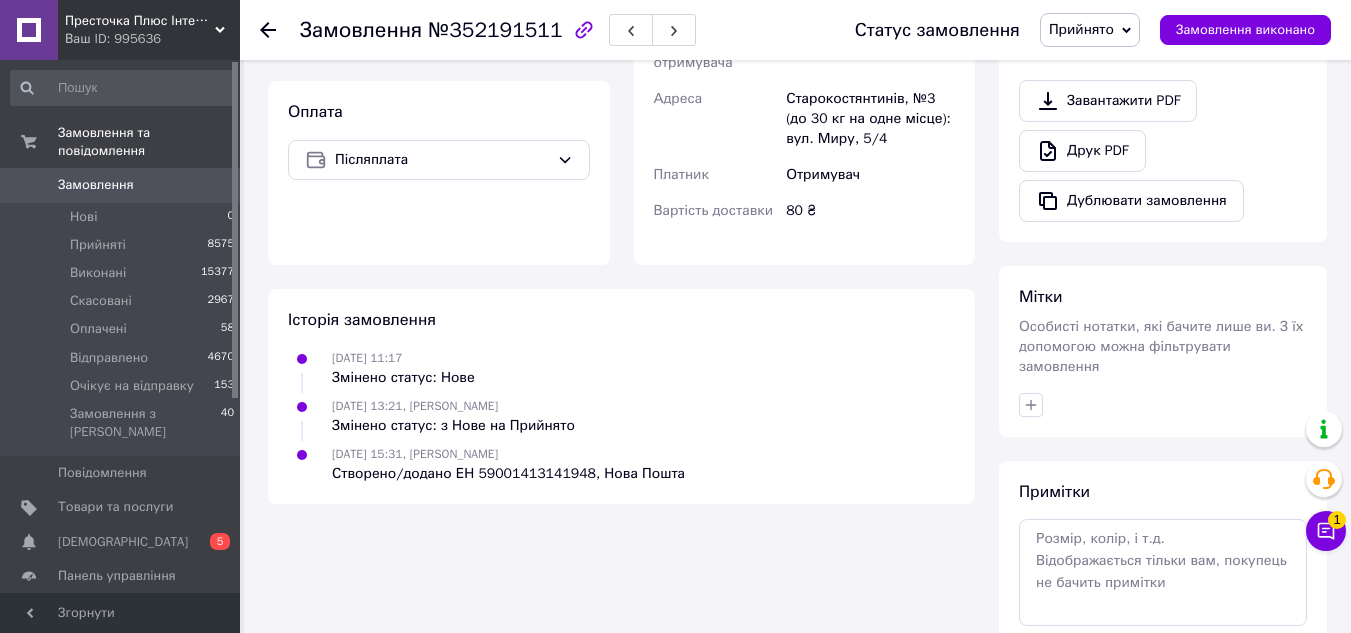 click on "Прийнято" at bounding box center (1081, 29) 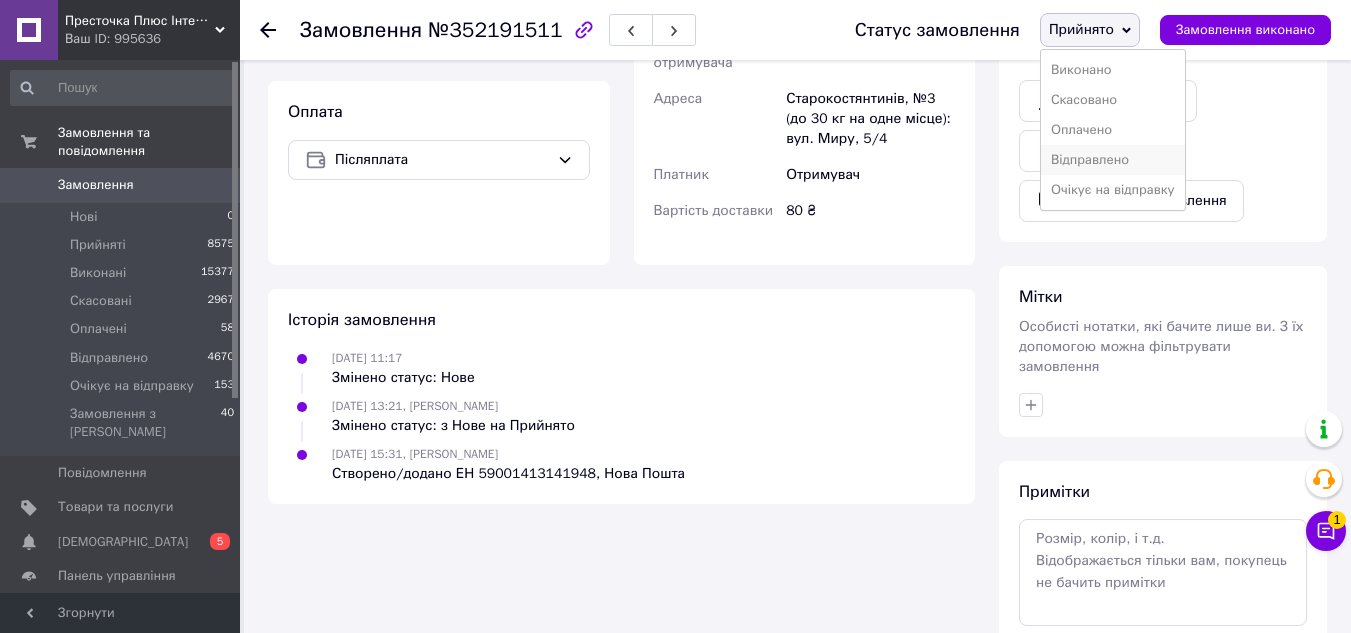 click on "Відправлено" at bounding box center [1113, 160] 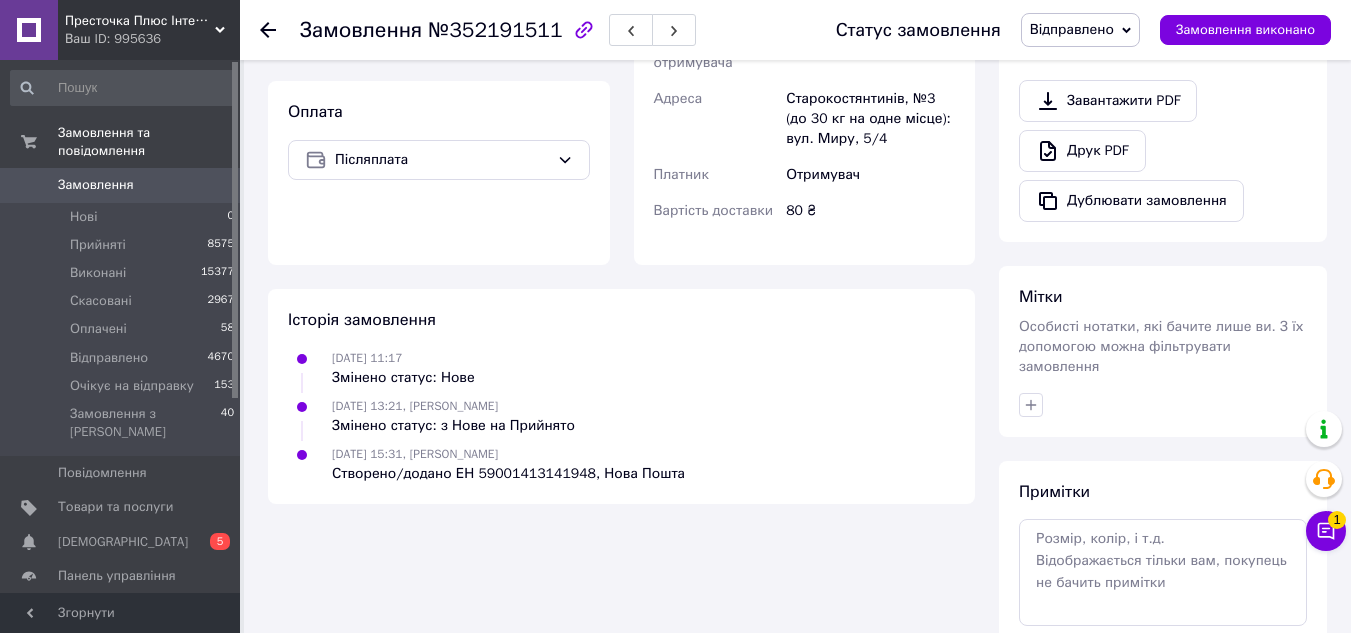 click 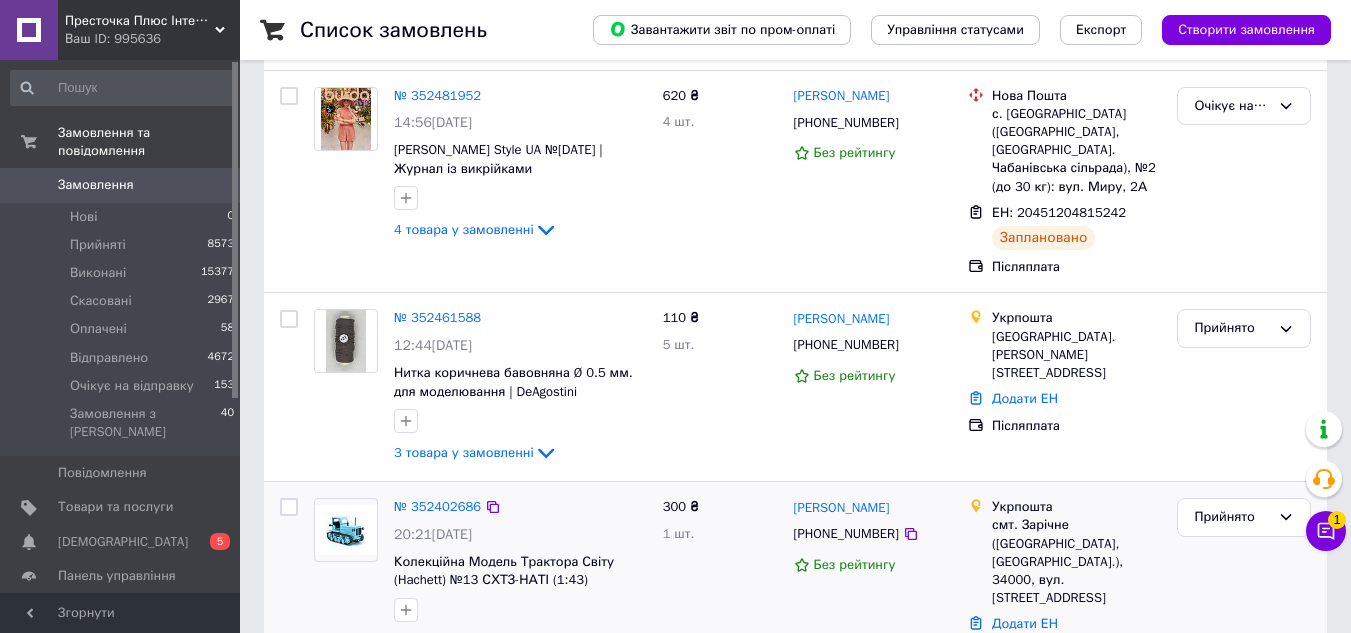 scroll, scrollTop: 0, scrollLeft: 0, axis: both 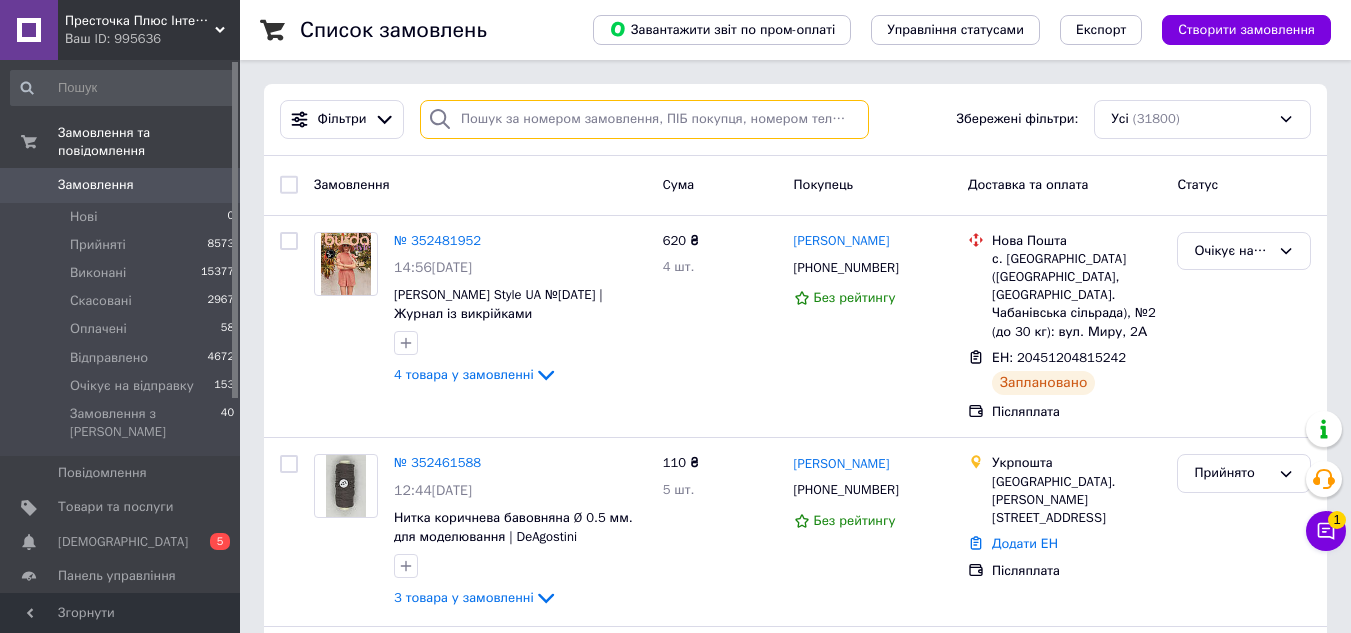 click at bounding box center (644, 119) 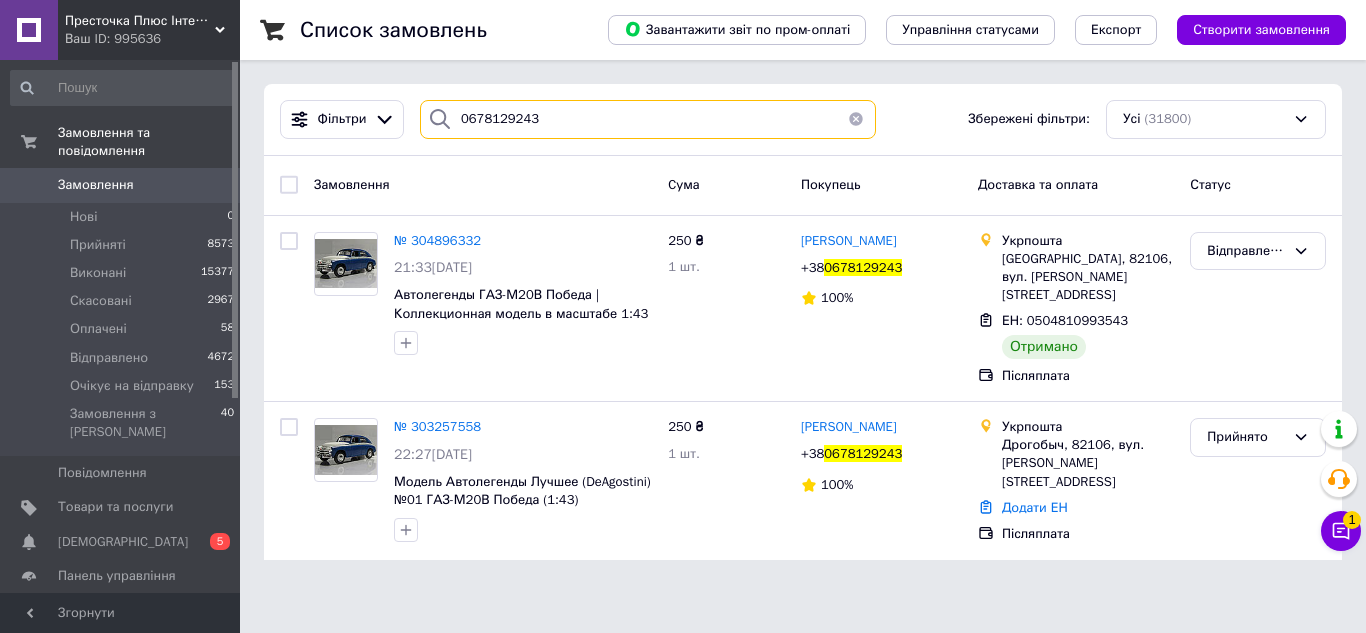 type on "0678129243" 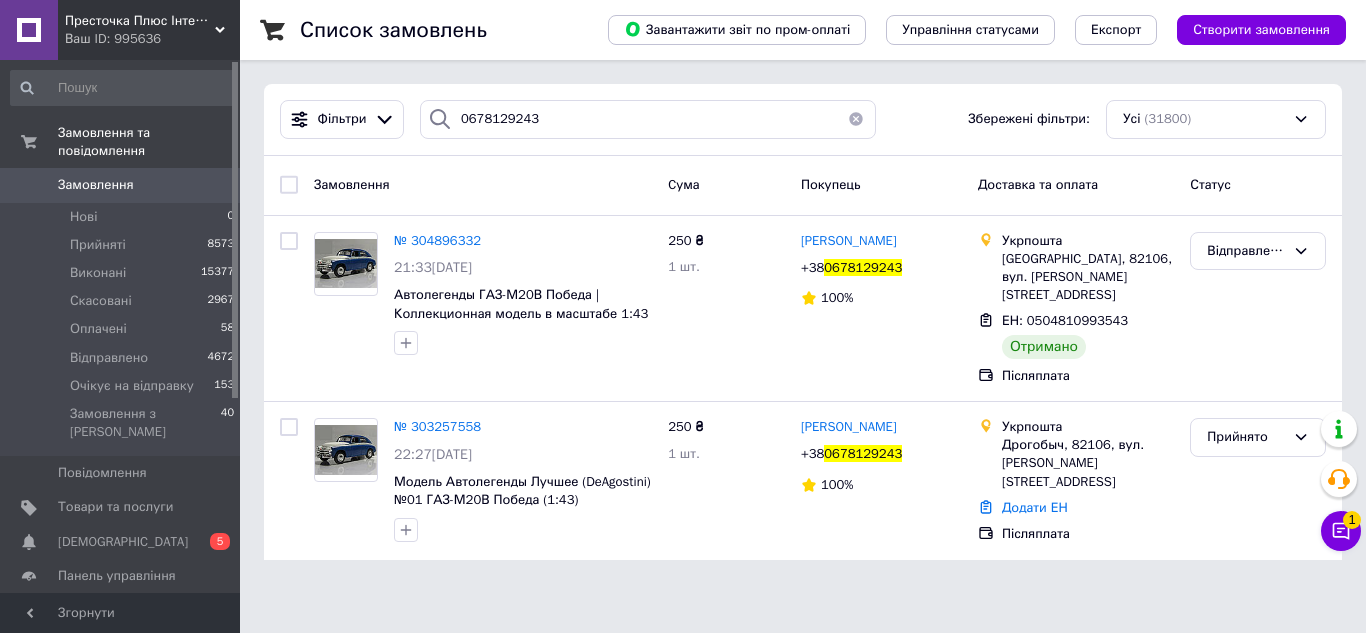 click on "Замовлення" at bounding box center (96, 185) 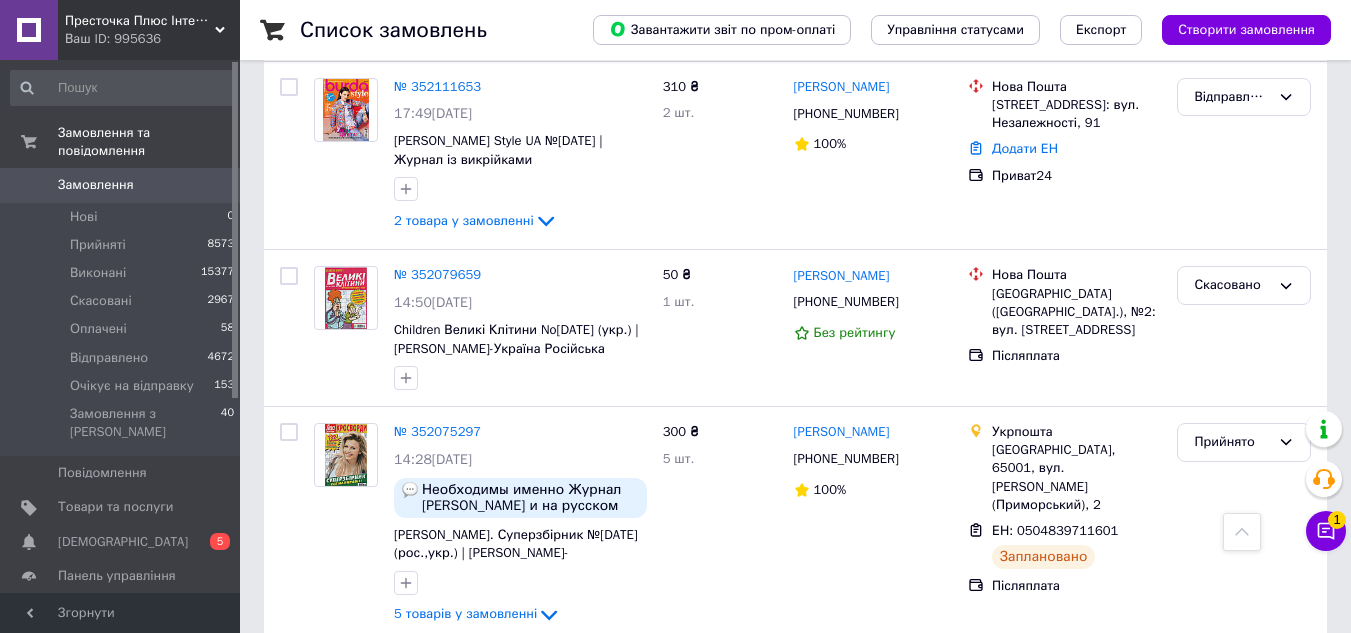 scroll, scrollTop: 2600, scrollLeft: 0, axis: vertical 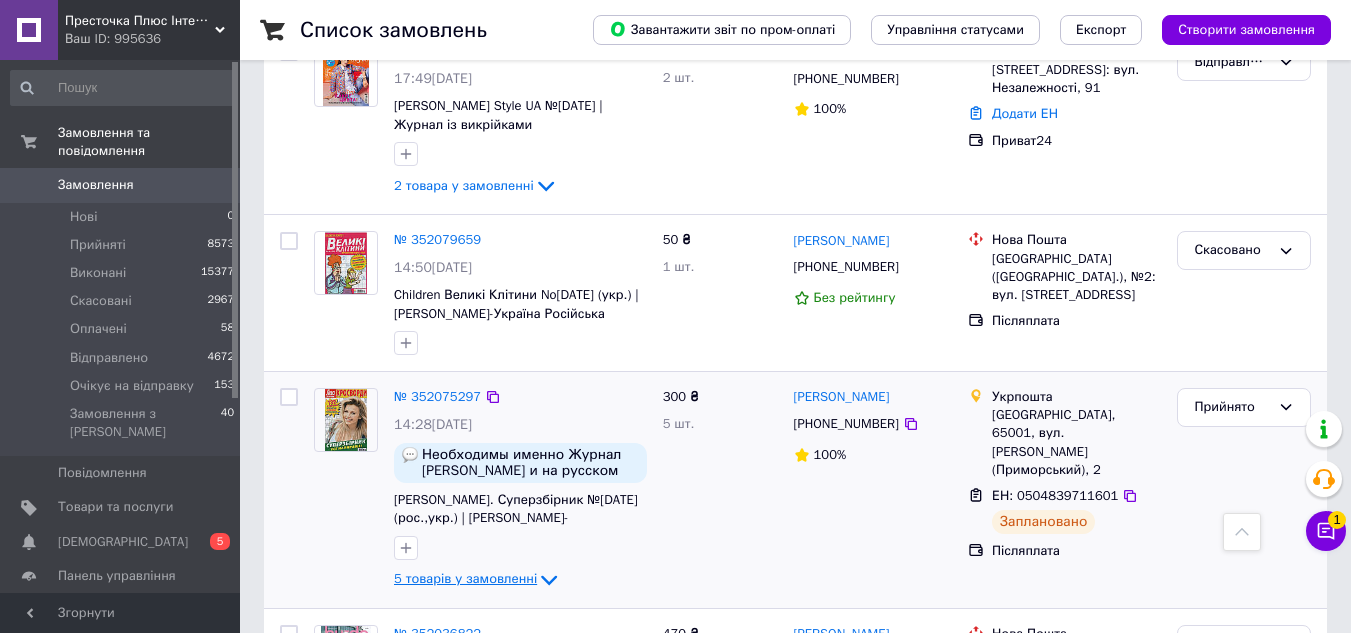 click on "5 товарів у замовленні" at bounding box center (465, 578) 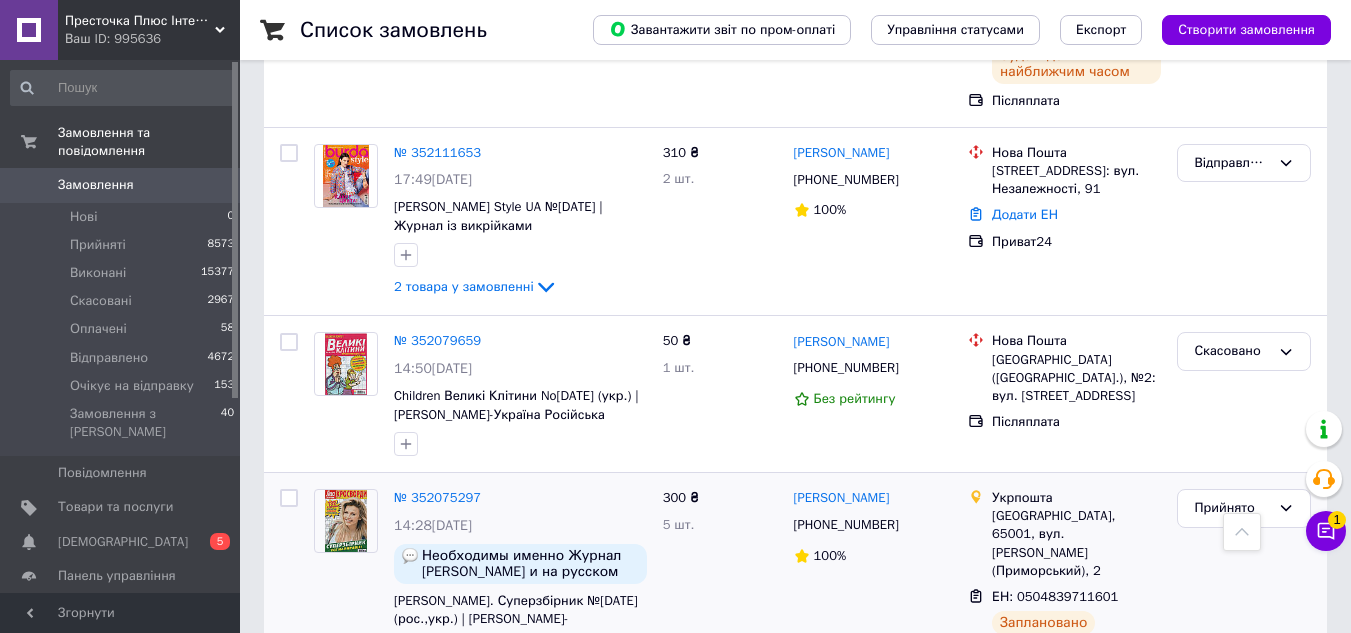 scroll, scrollTop: 2500, scrollLeft: 0, axis: vertical 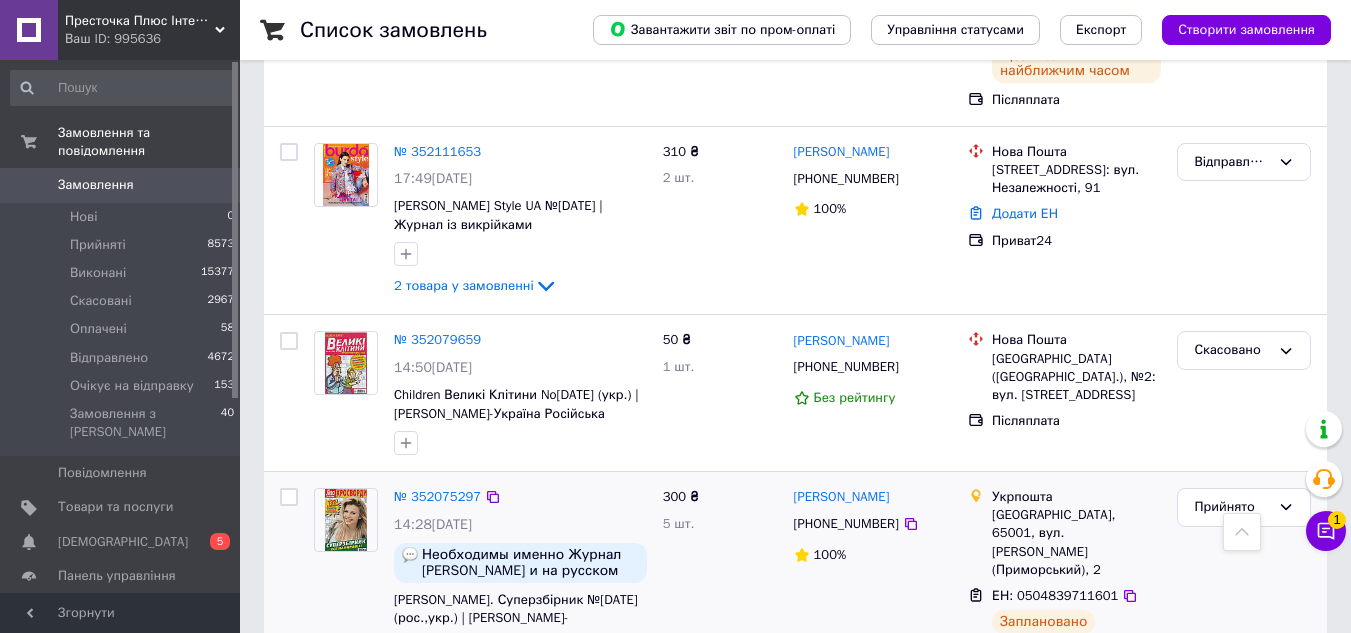 click on "№ 352075297" at bounding box center [437, 497] 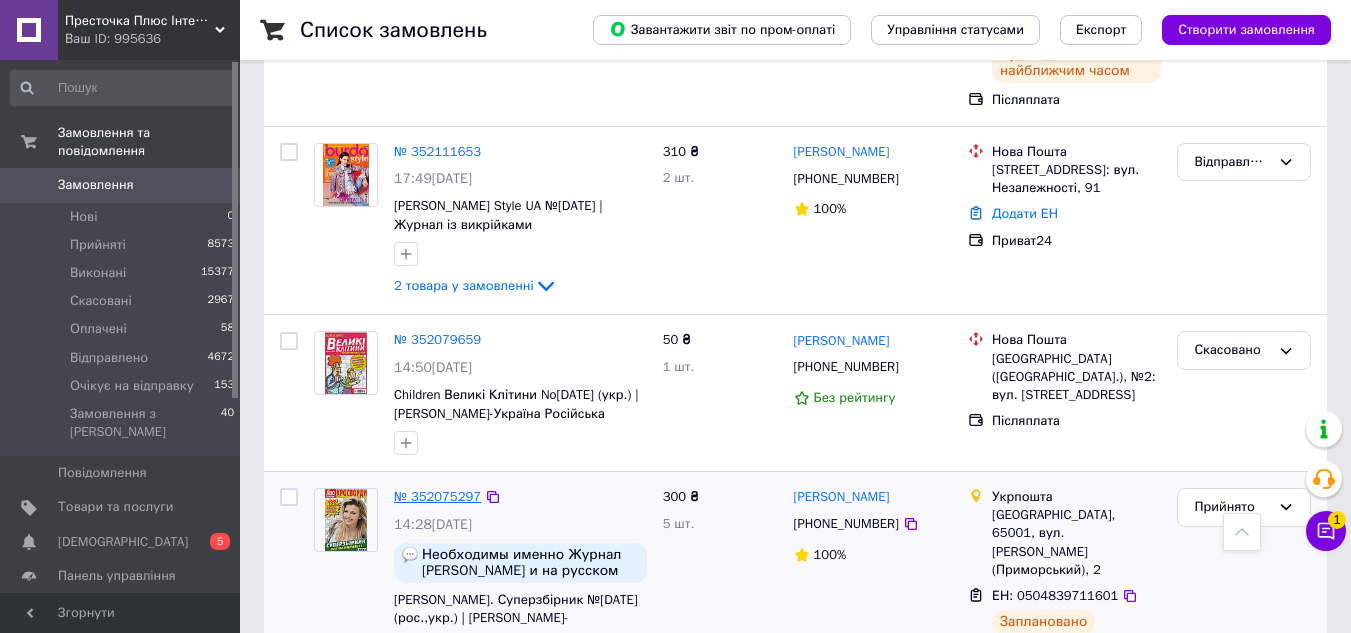 click on "№ 352075297" at bounding box center [437, 496] 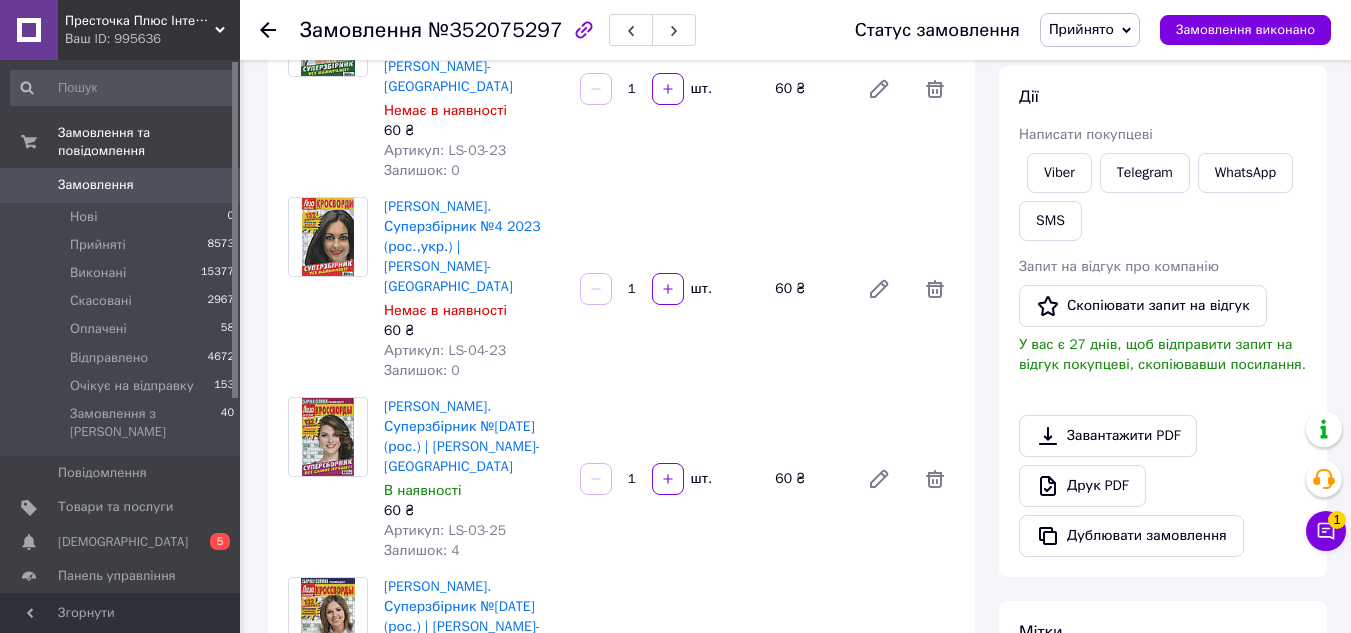 scroll, scrollTop: 0, scrollLeft: 0, axis: both 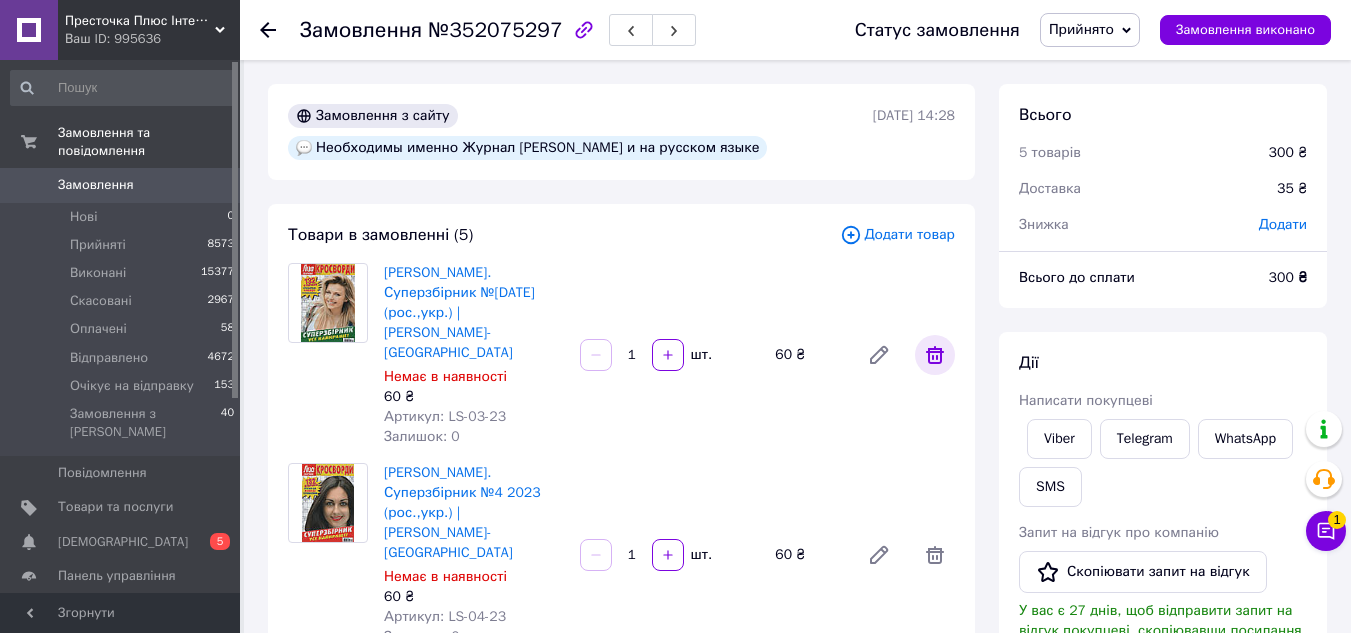click 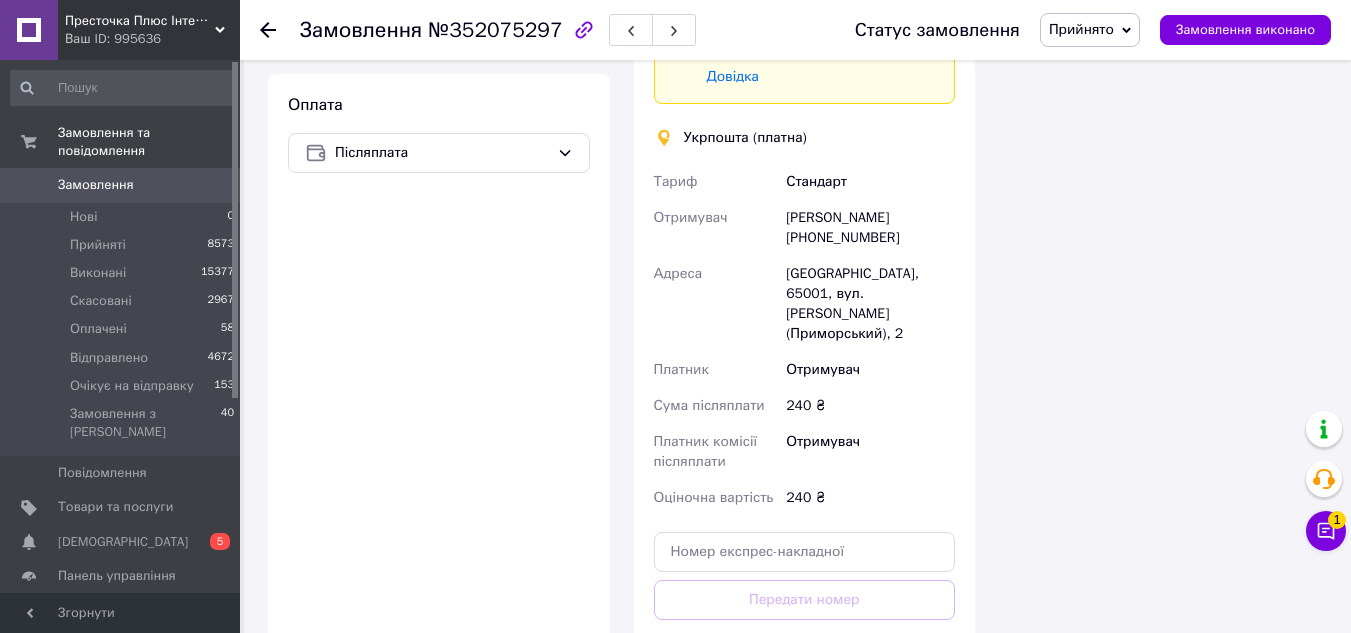 scroll, scrollTop: 1300, scrollLeft: 0, axis: vertical 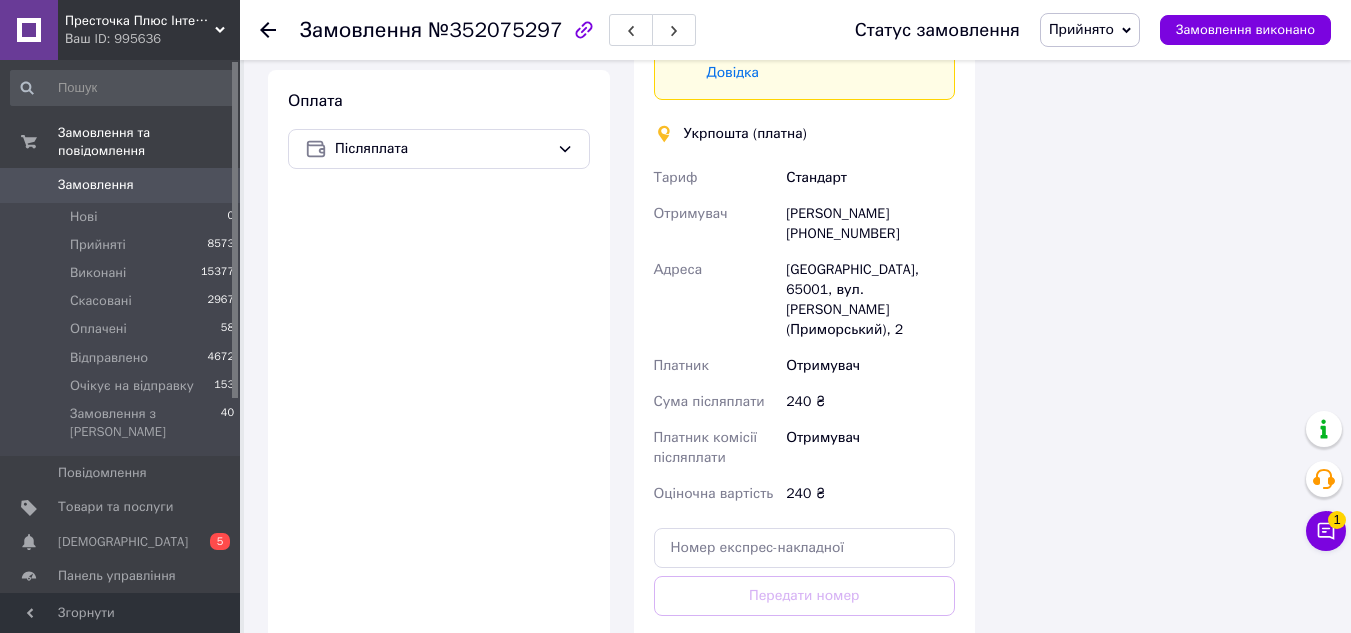 click on "Створити ярлик" at bounding box center [805, 685] 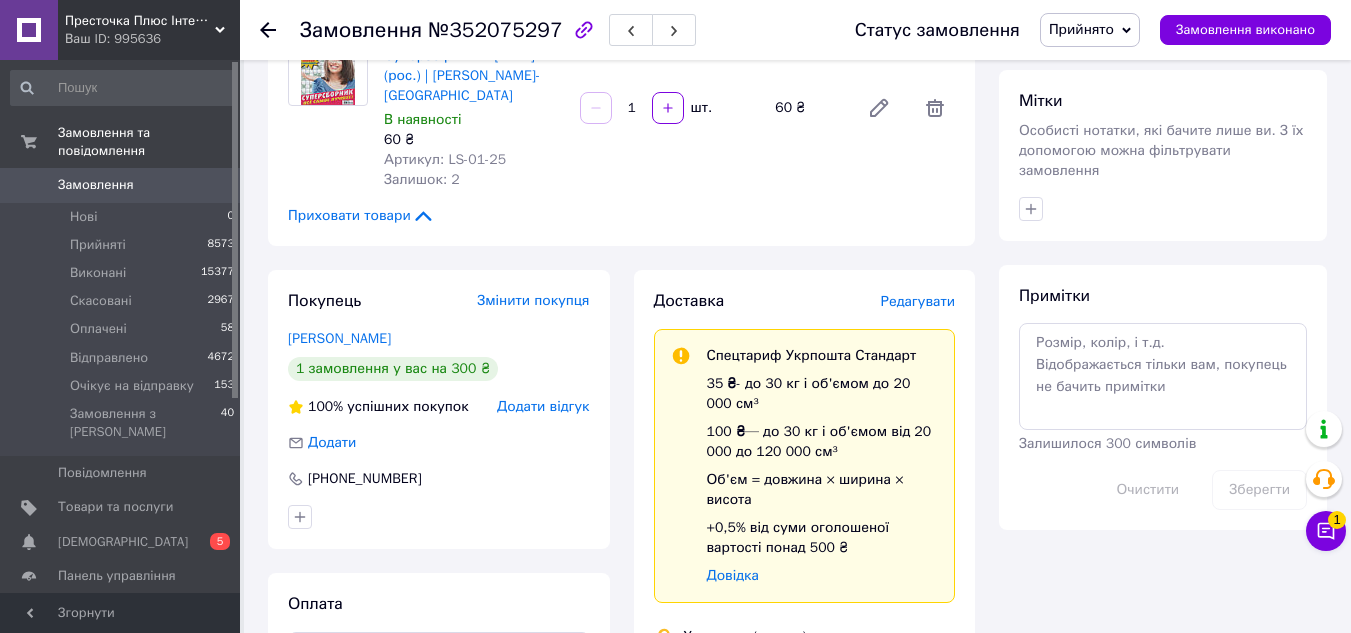 scroll, scrollTop: 500, scrollLeft: 0, axis: vertical 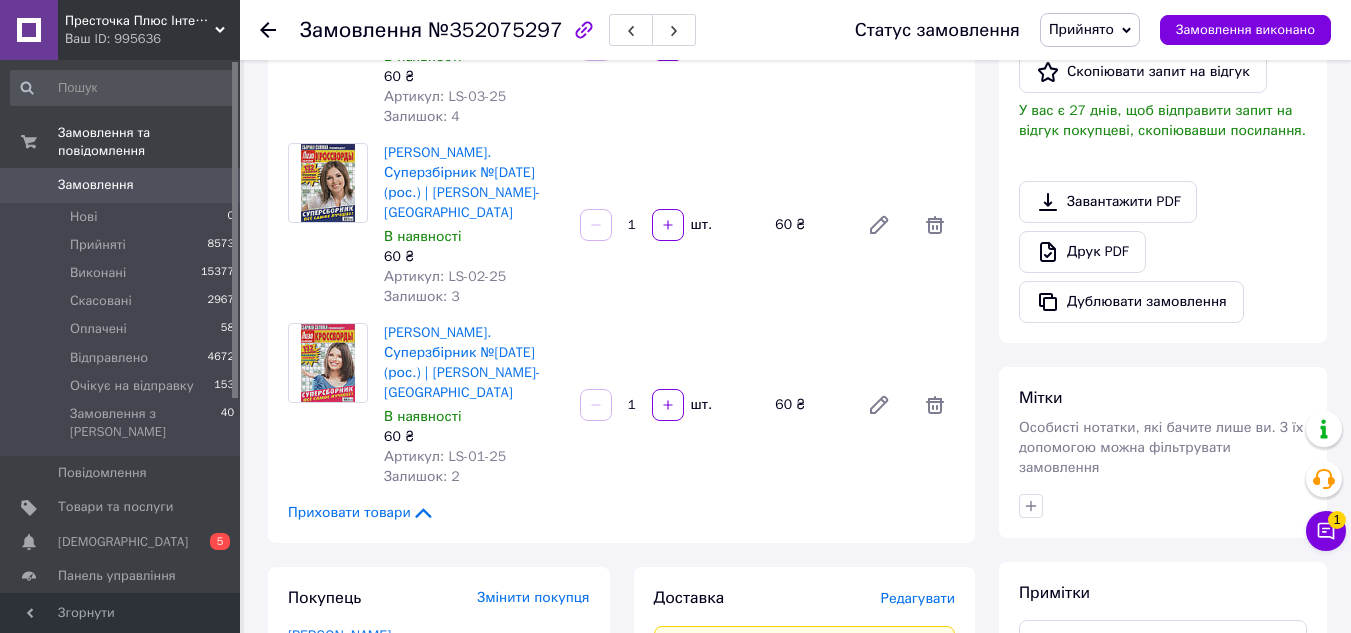 click on "Замовлення 0" at bounding box center [123, 185] 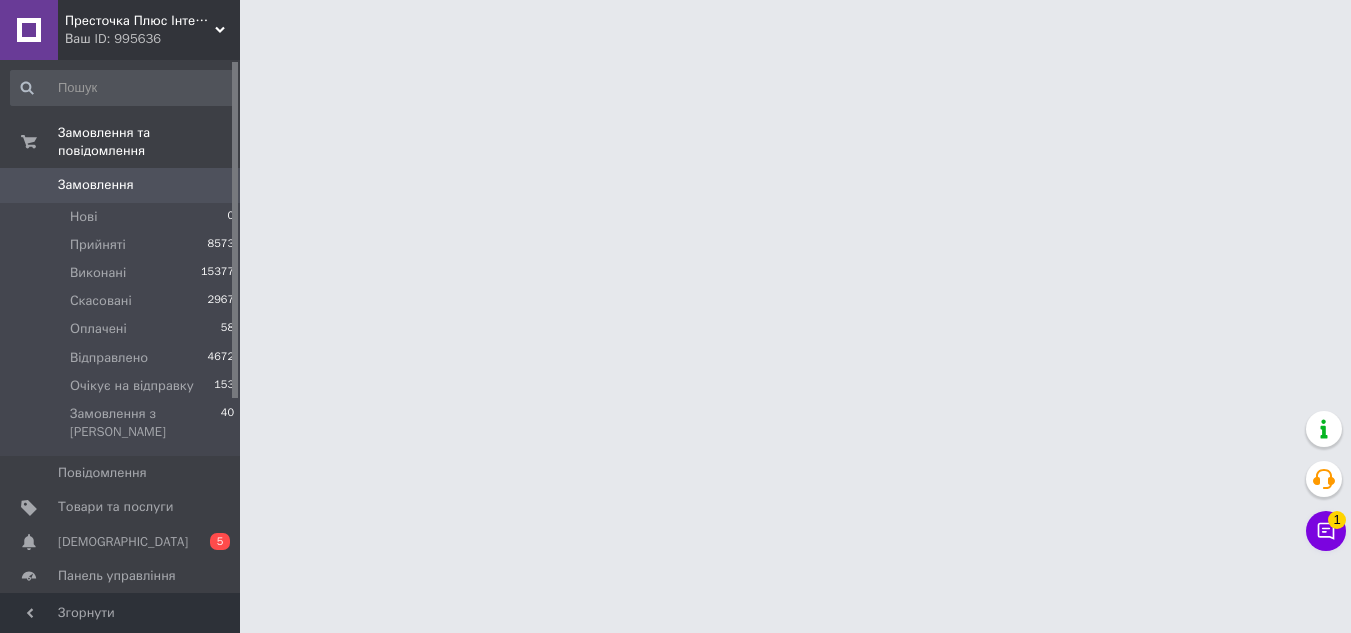 scroll, scrollTop: 0, scrollLeft: 0, axis: both 